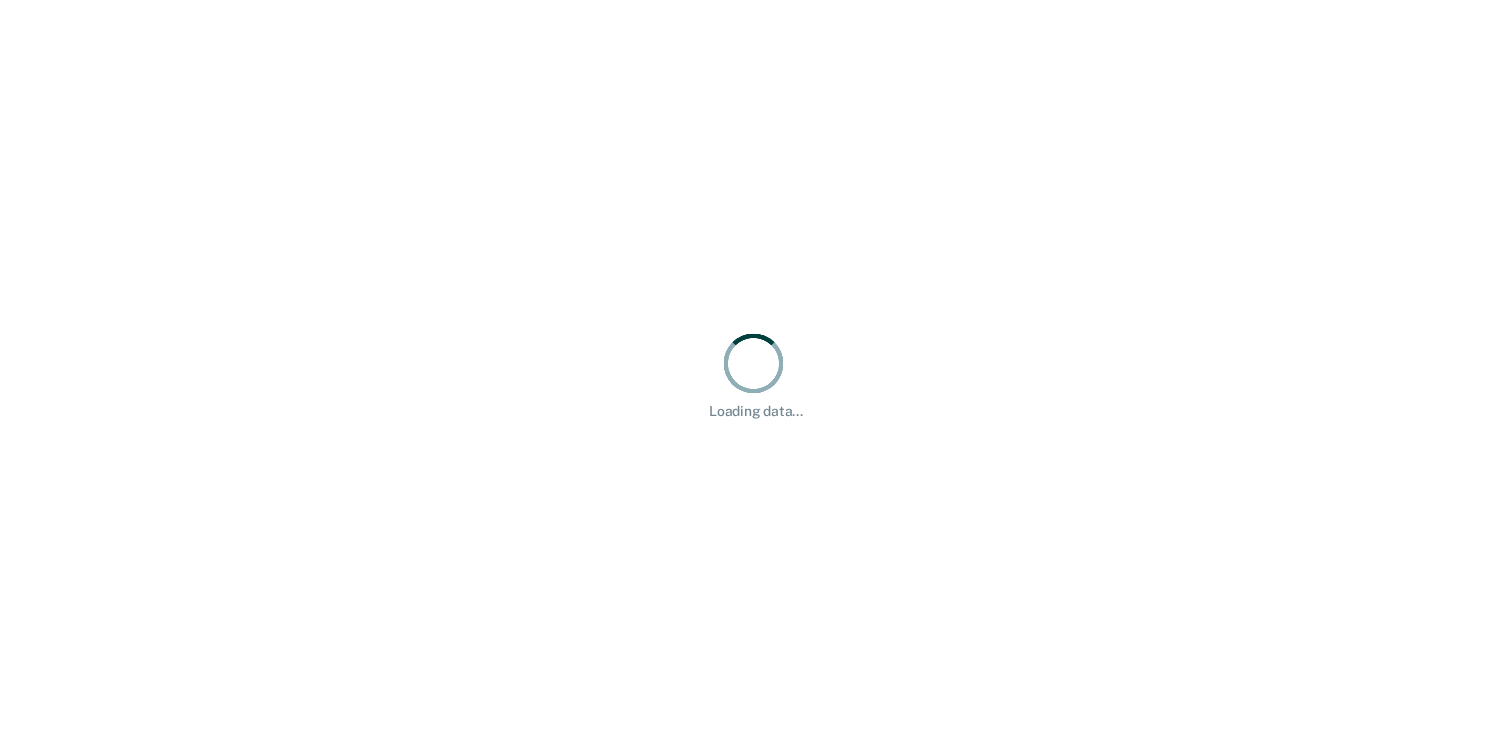 scroll, scrollTop: 0, scrollLeft: 0, axis: both 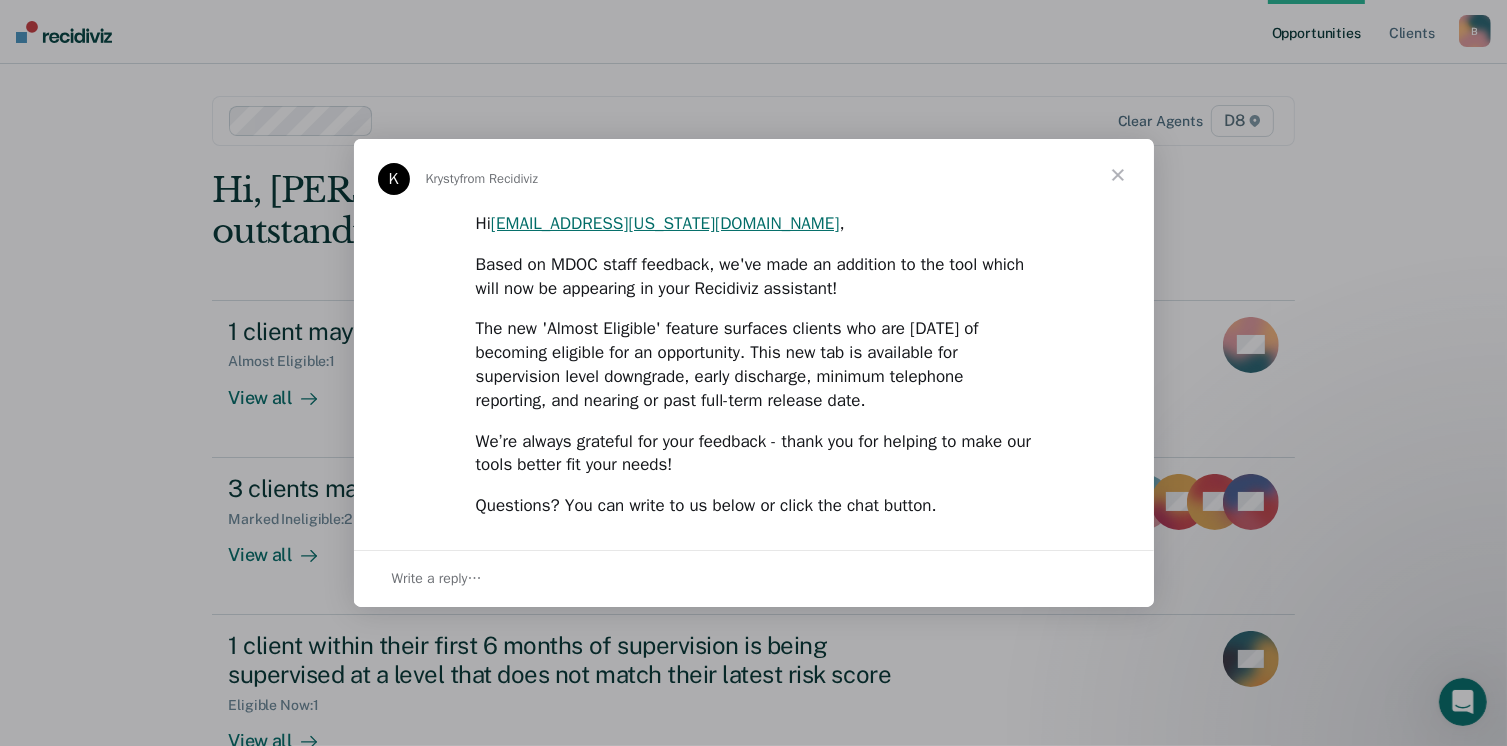 click at bounding box center [1118, 175] 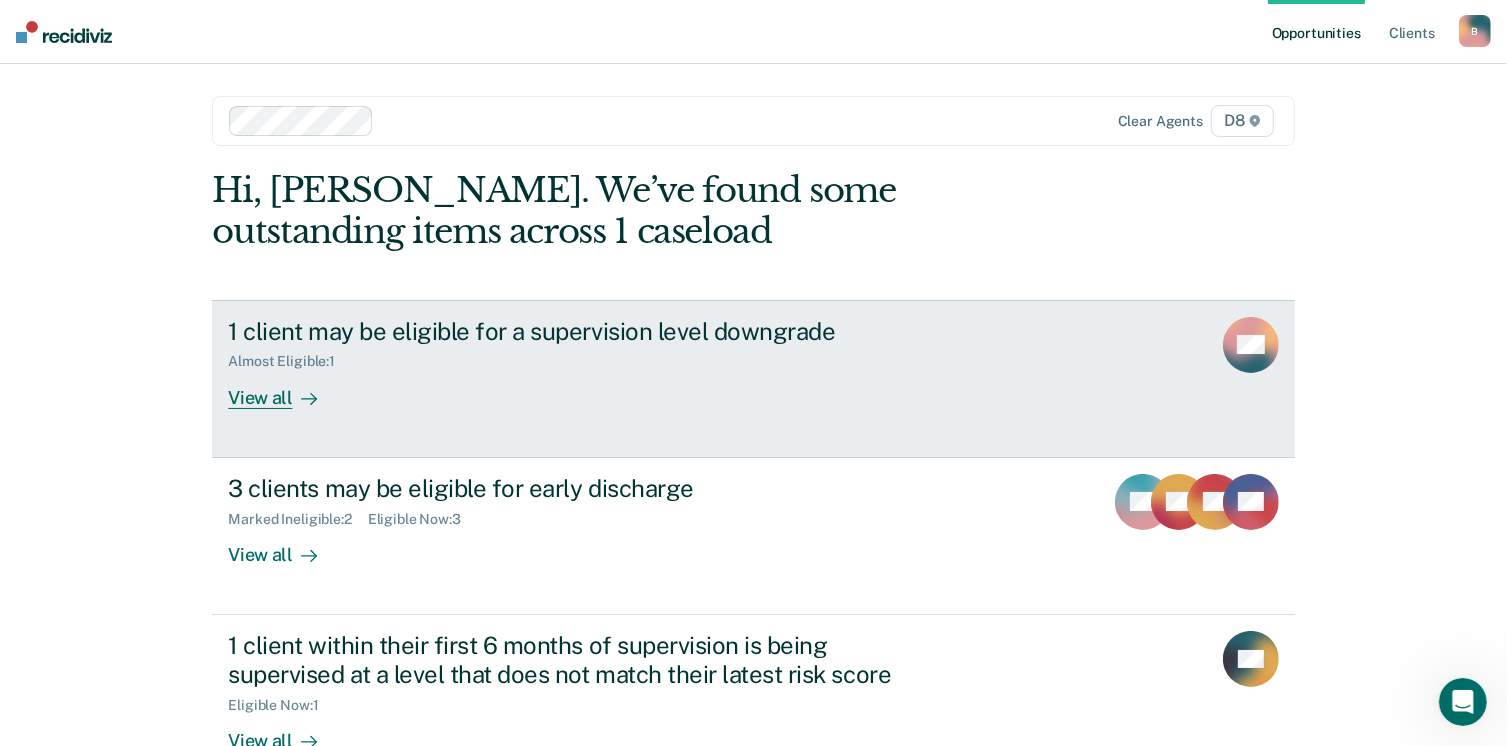 click on "View all" at bounding box center (284, 389) 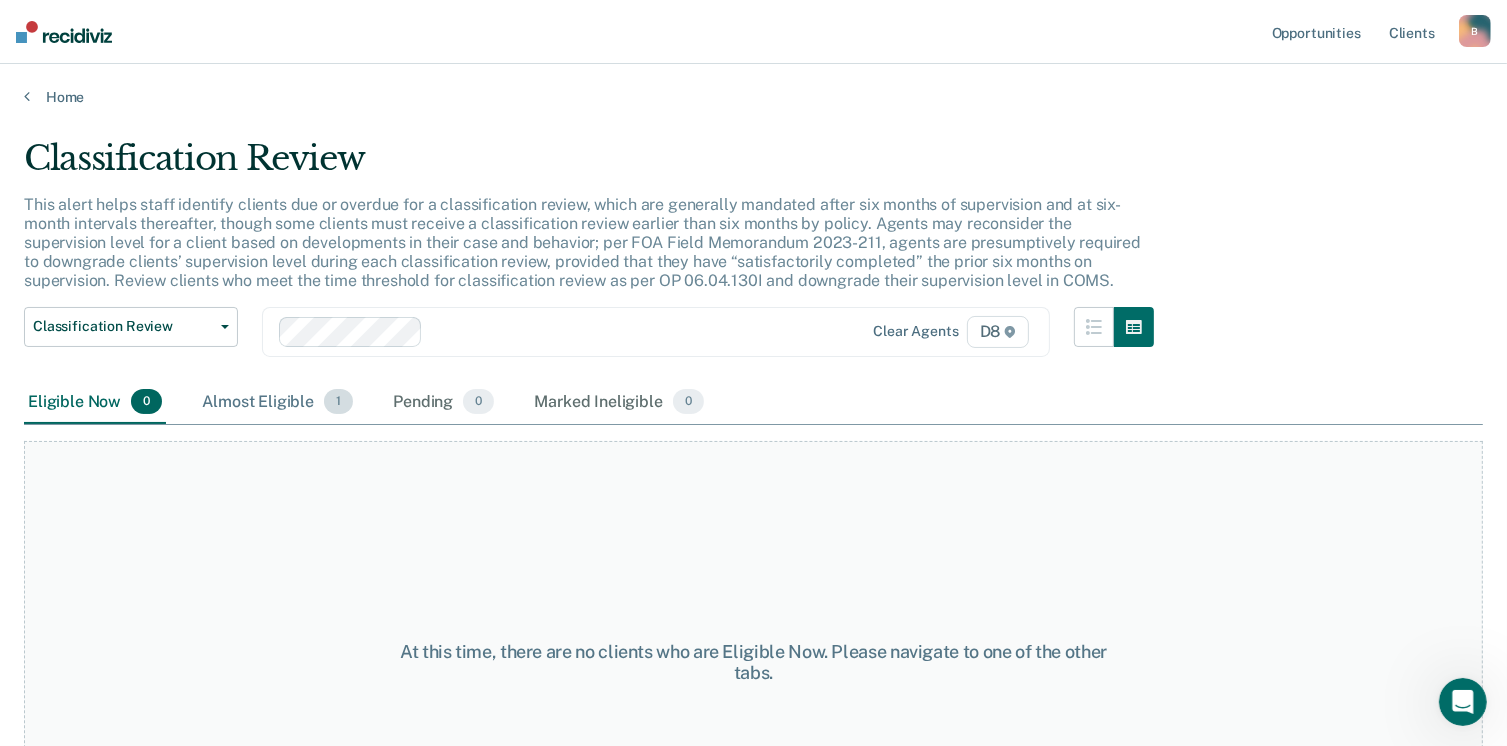 click on "Almost Eligible 1" at bounding box center [277, 403] 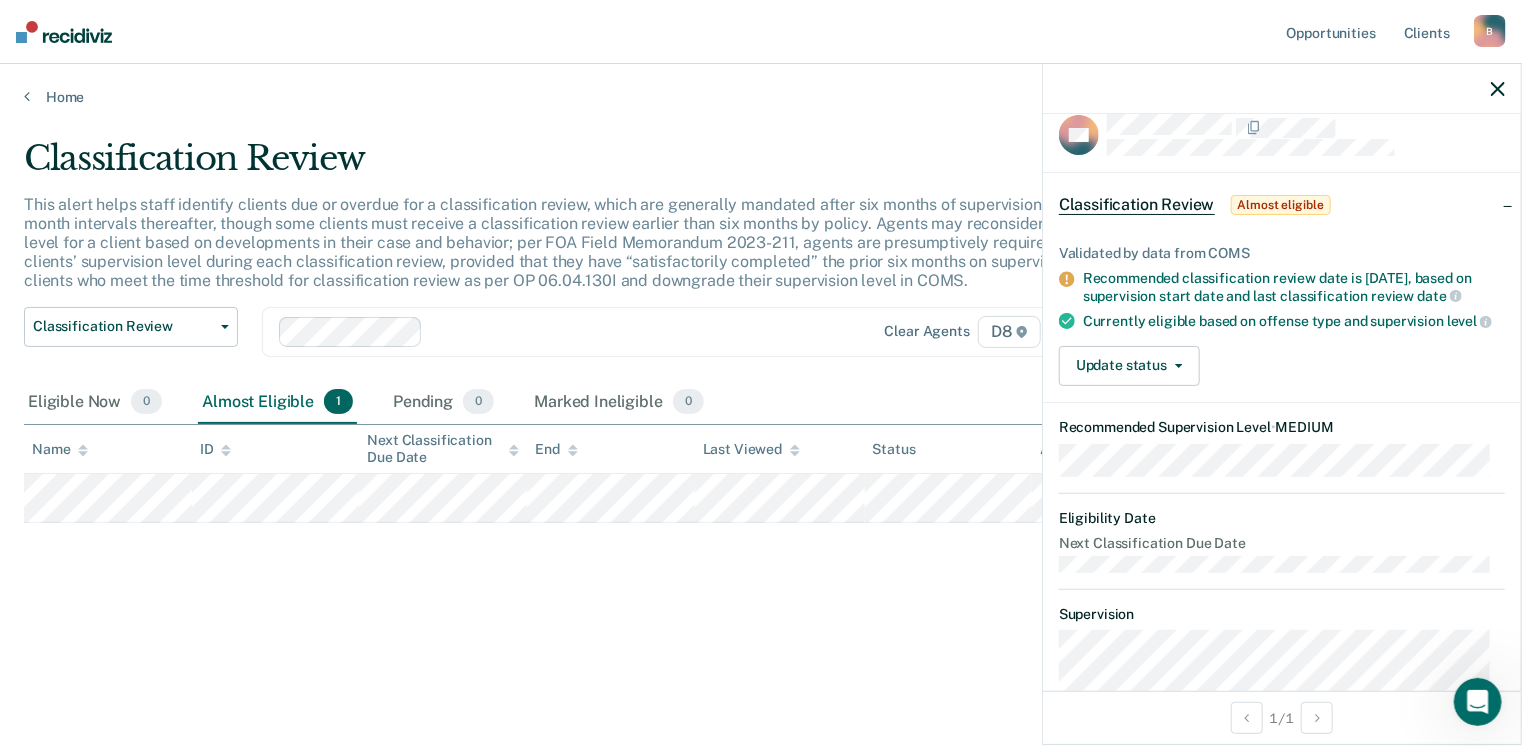 scroll, scrollTop: 0, scrollLeft: 0, axis: both 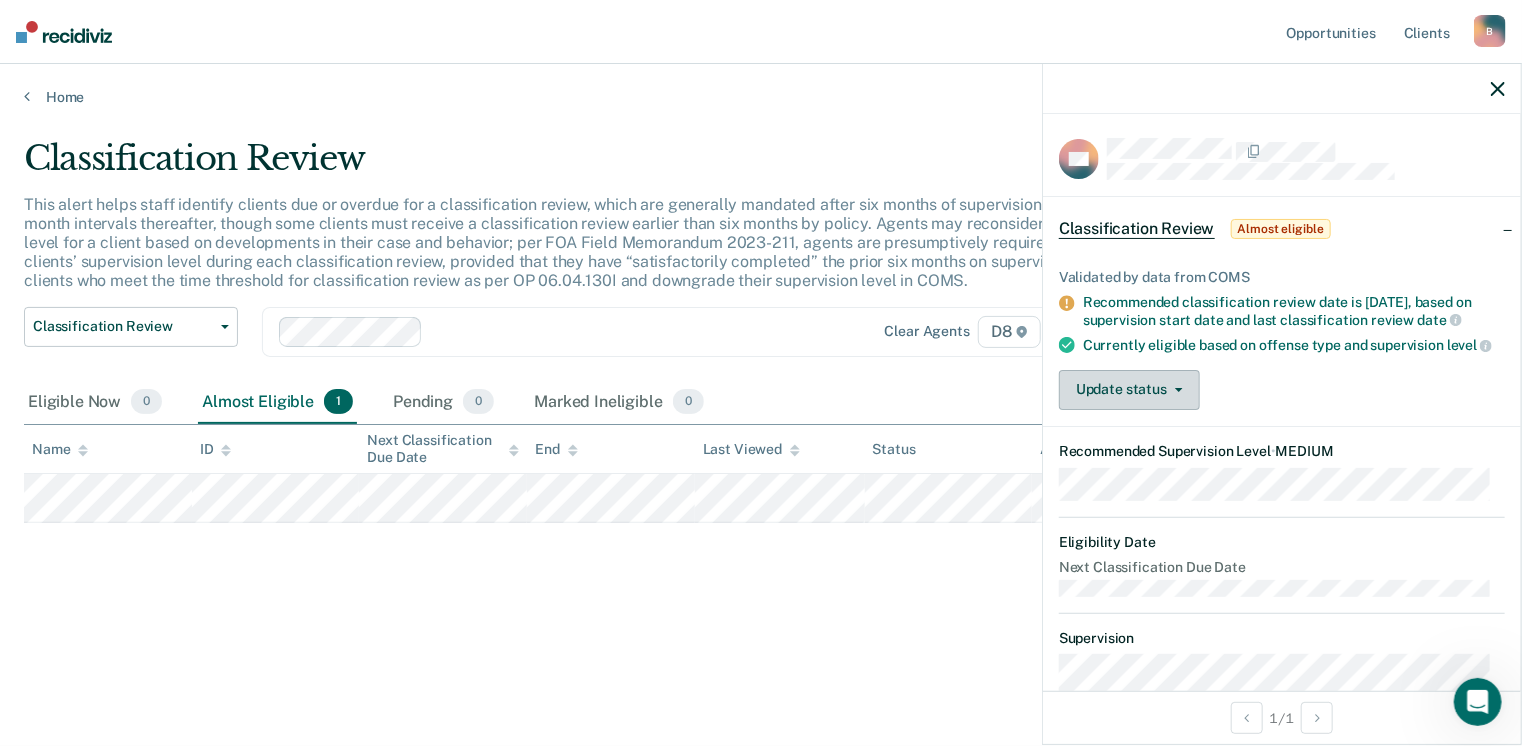 click on "Update status" at bounding box center (1129, 390) 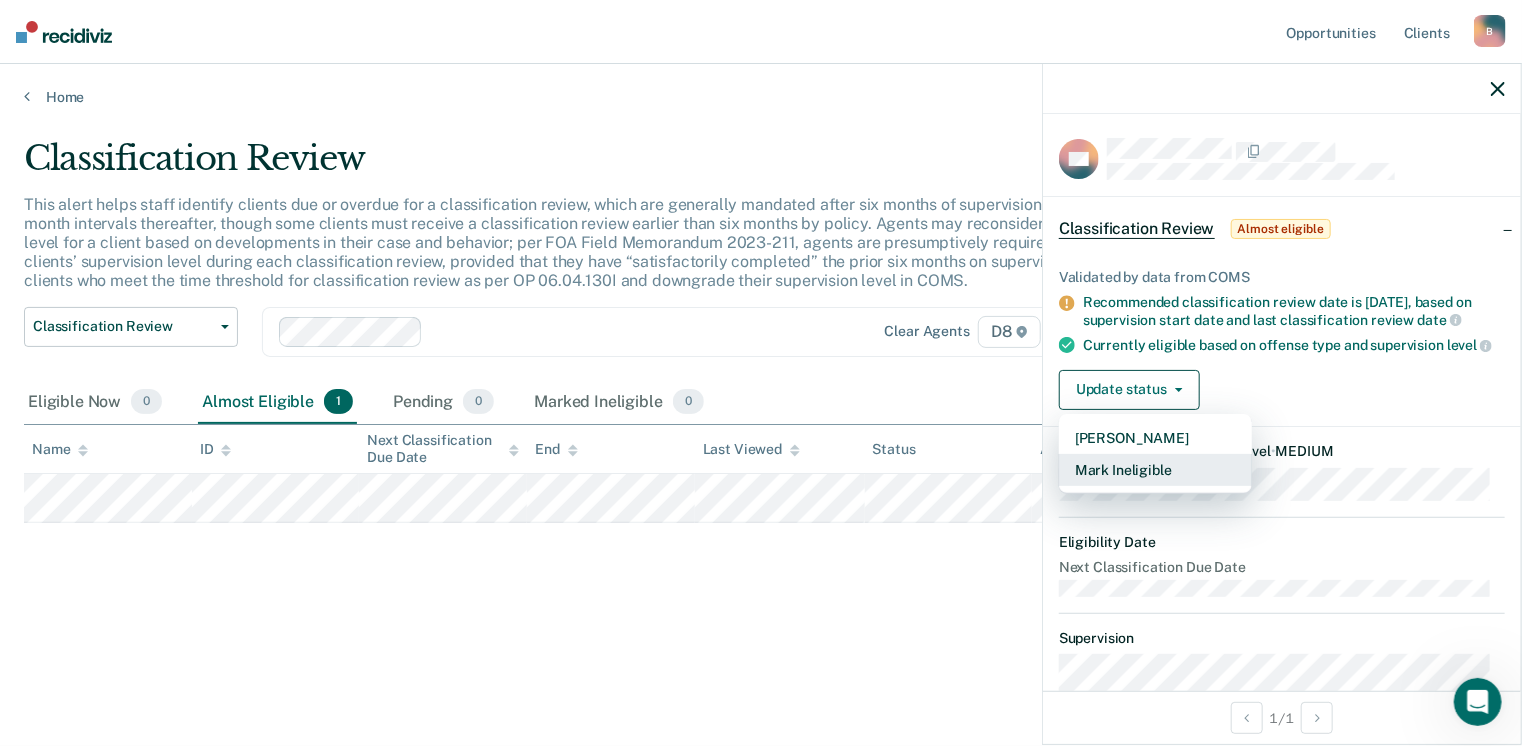click on "Mark Ineligible" at bounding box center (1155, 470) 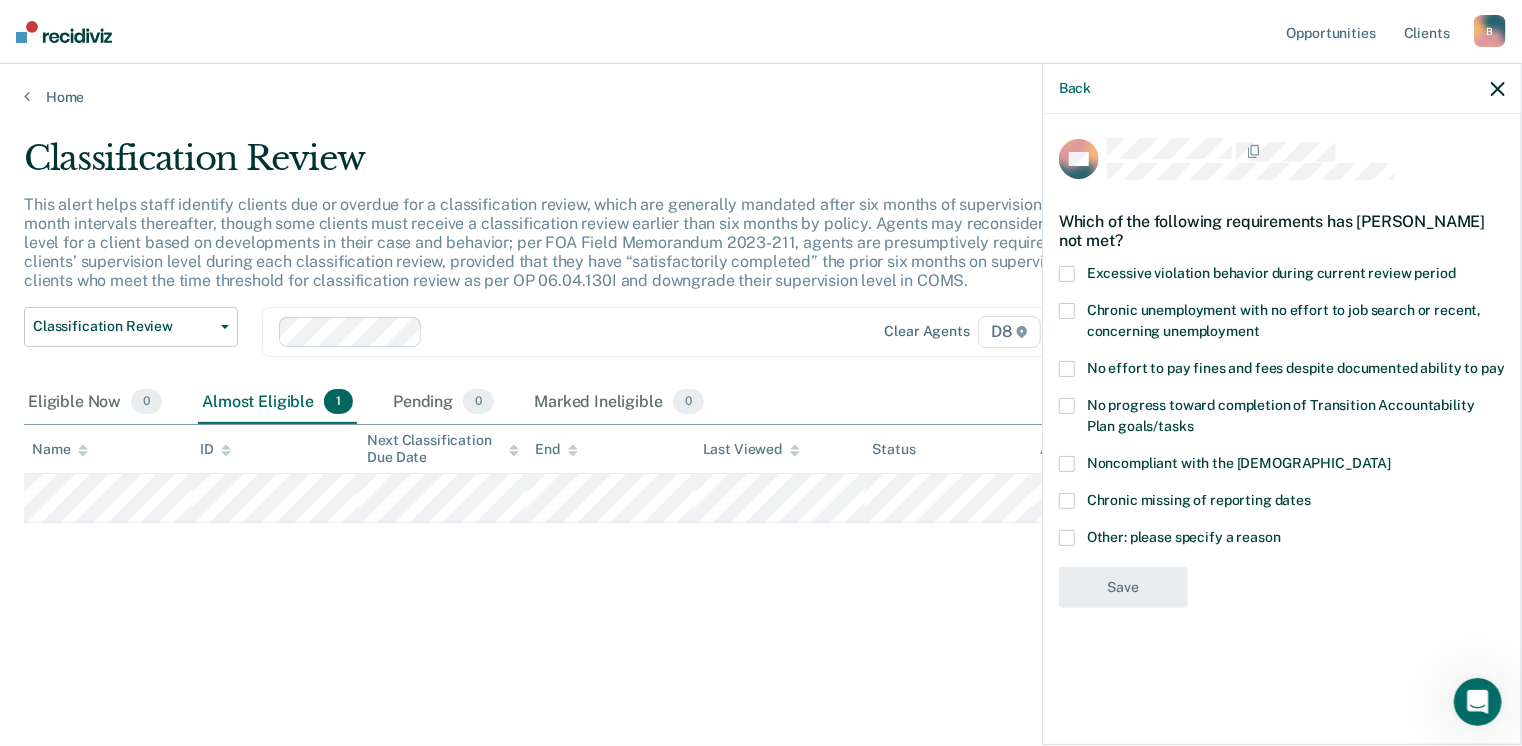 click at bounding box center (1067, 538) 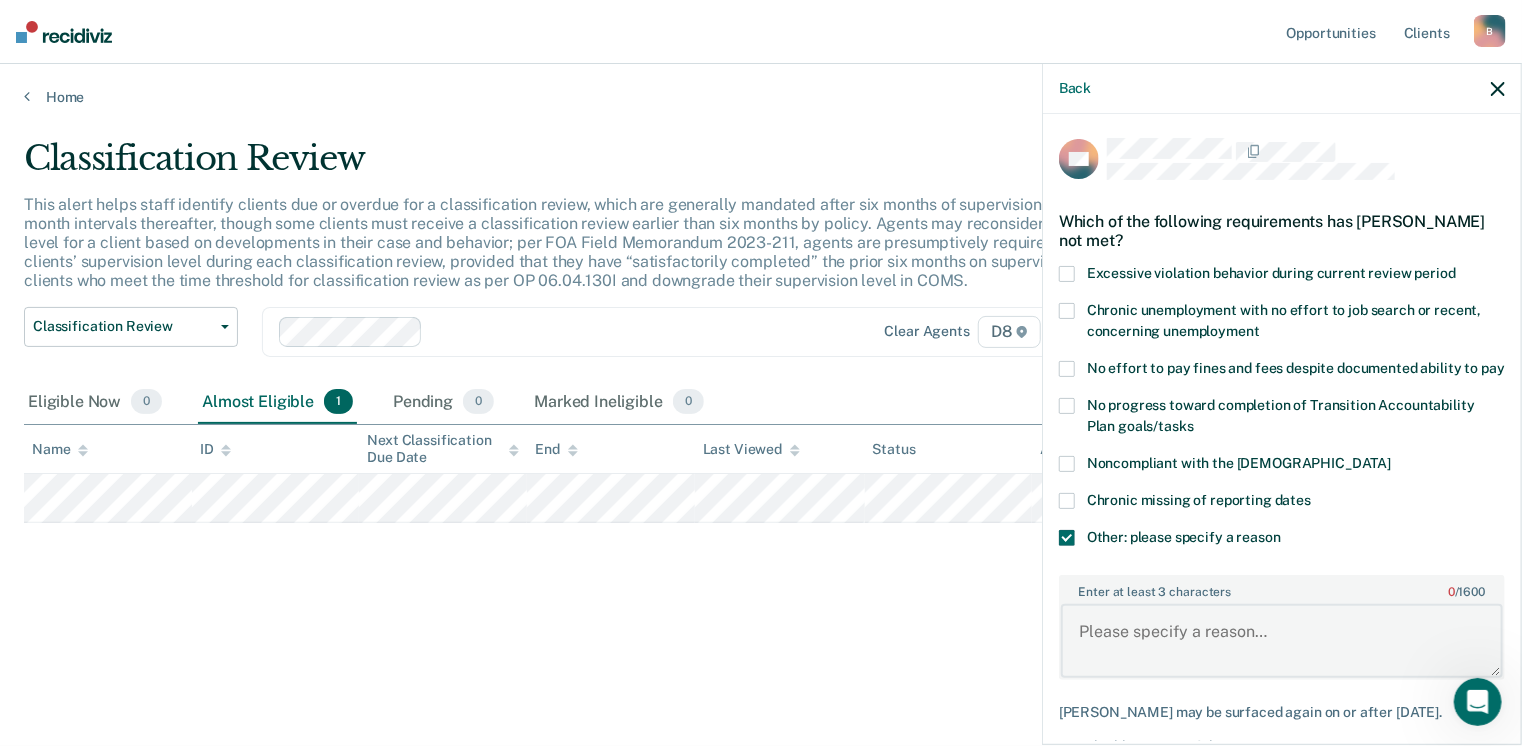 click on "Enter at least 3 characters 0  /  1600" at bounding box center [1282, 641] 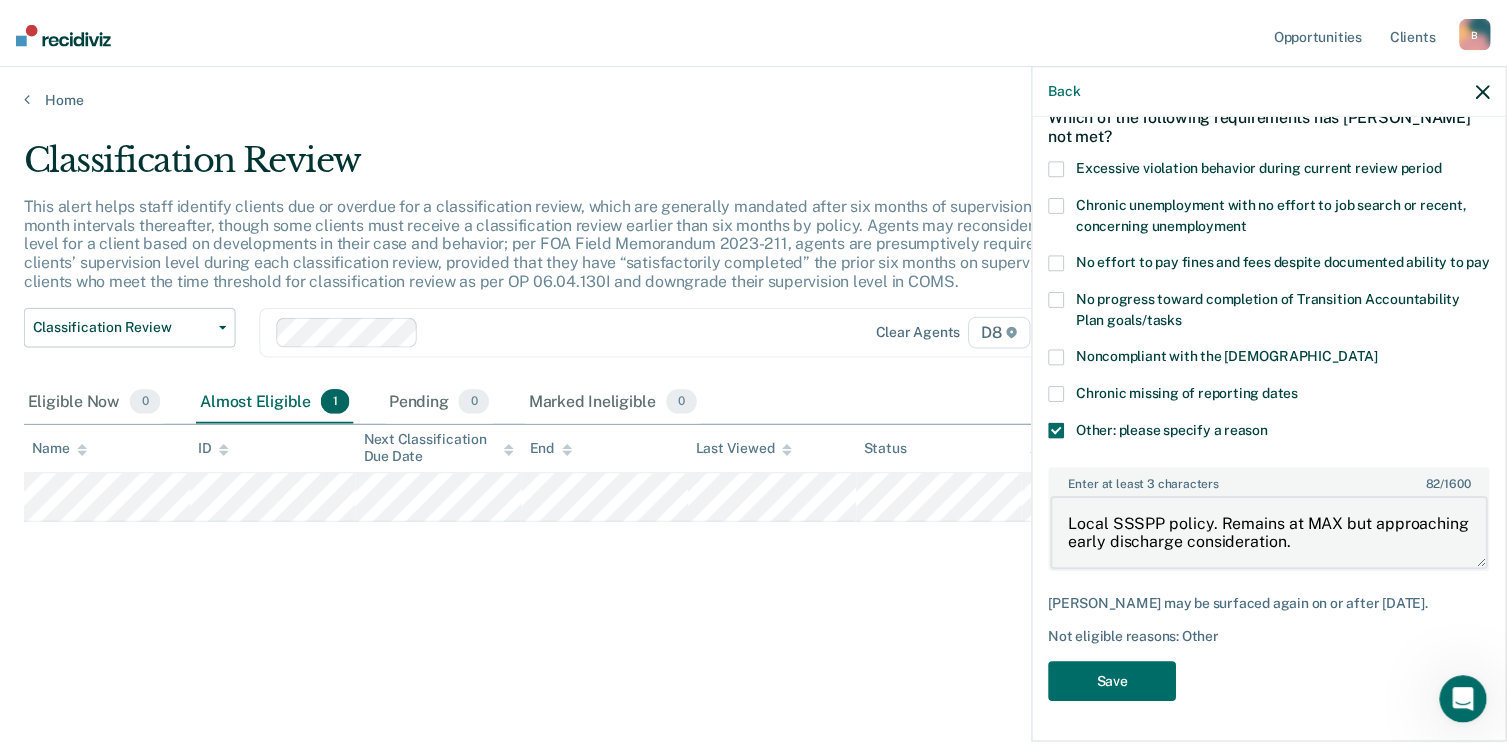scroll, scrollTop: 123, scrollLeft: 0, axis: vertical 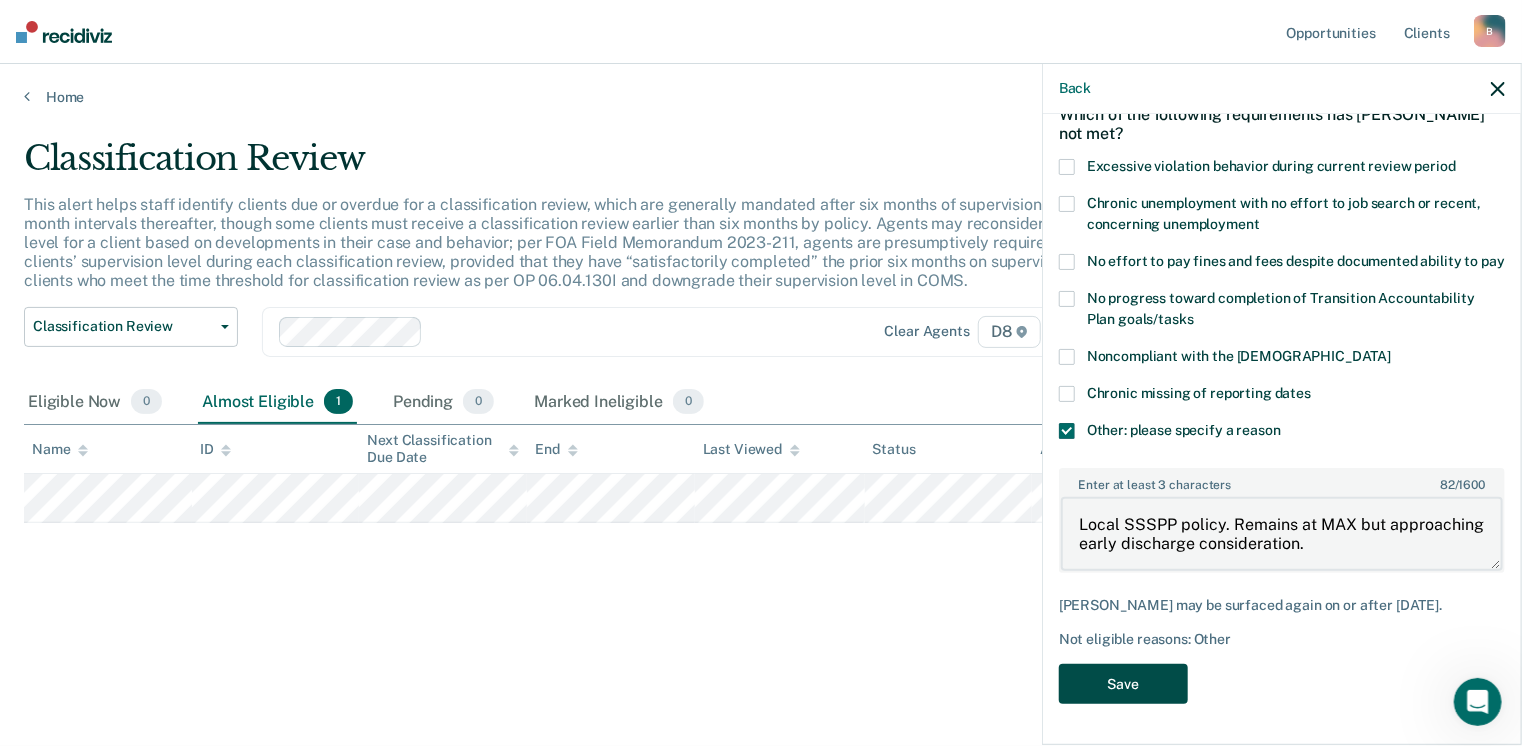type on "Local SSSPP policy. Remains at MAX but approaching early discharge consideration." 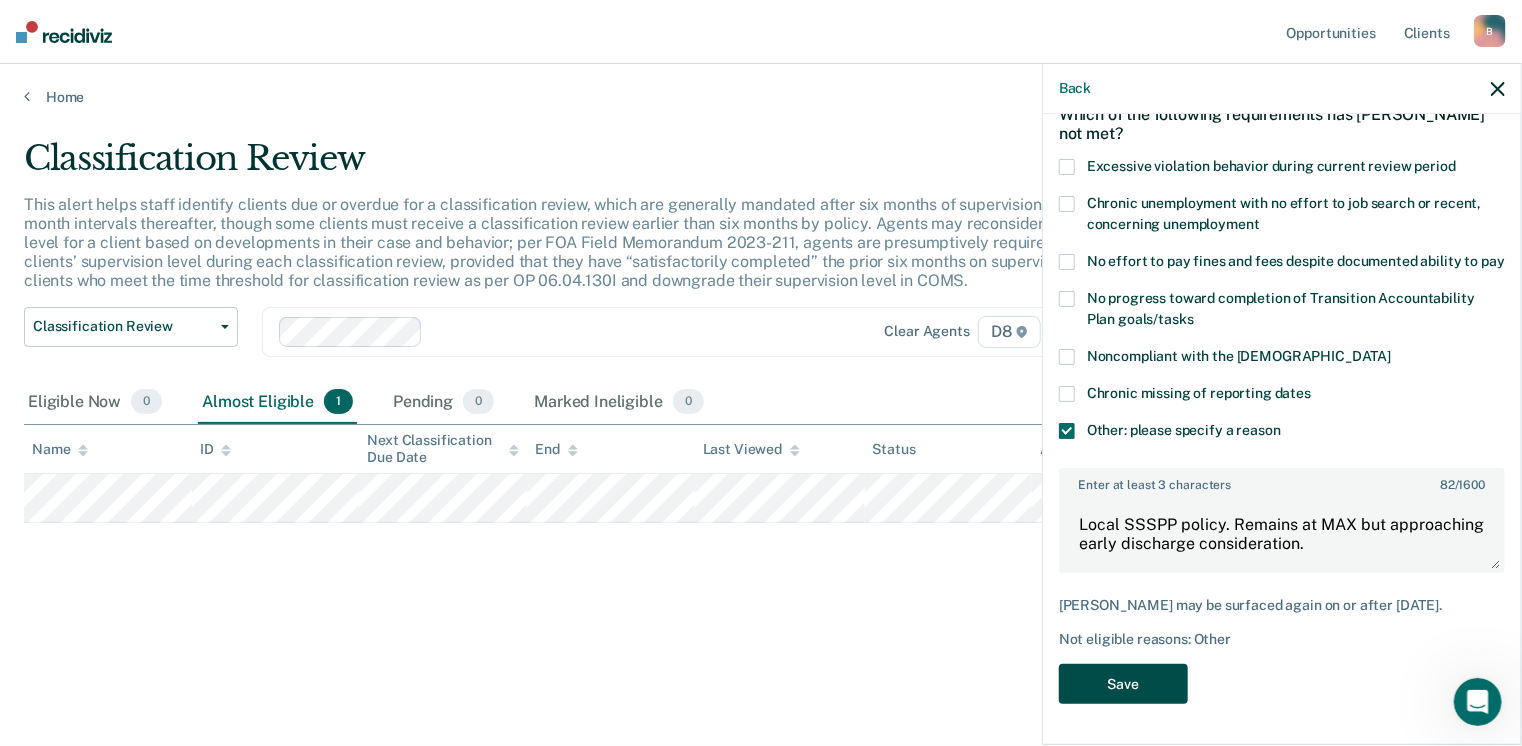click on "Save" at bounding box center [1123, 684] 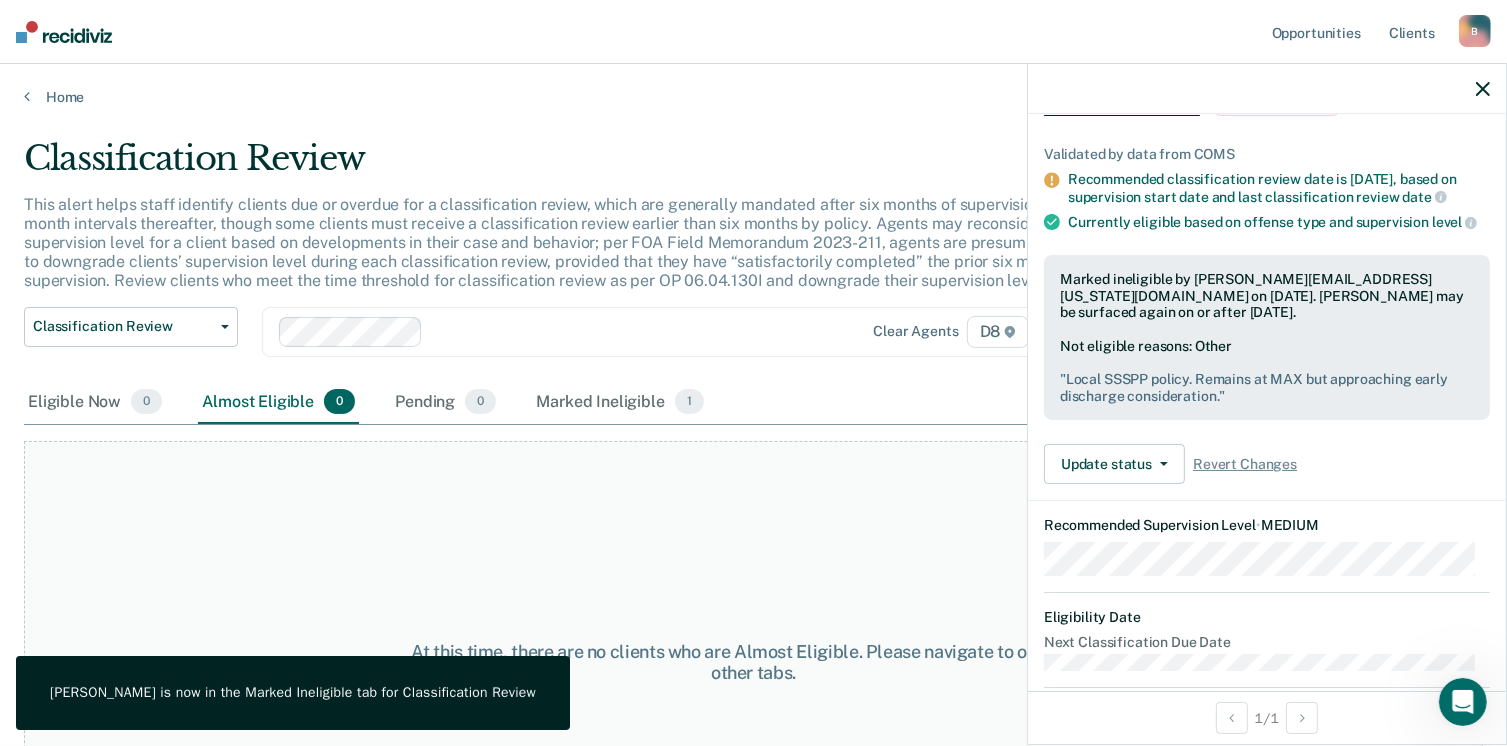 click 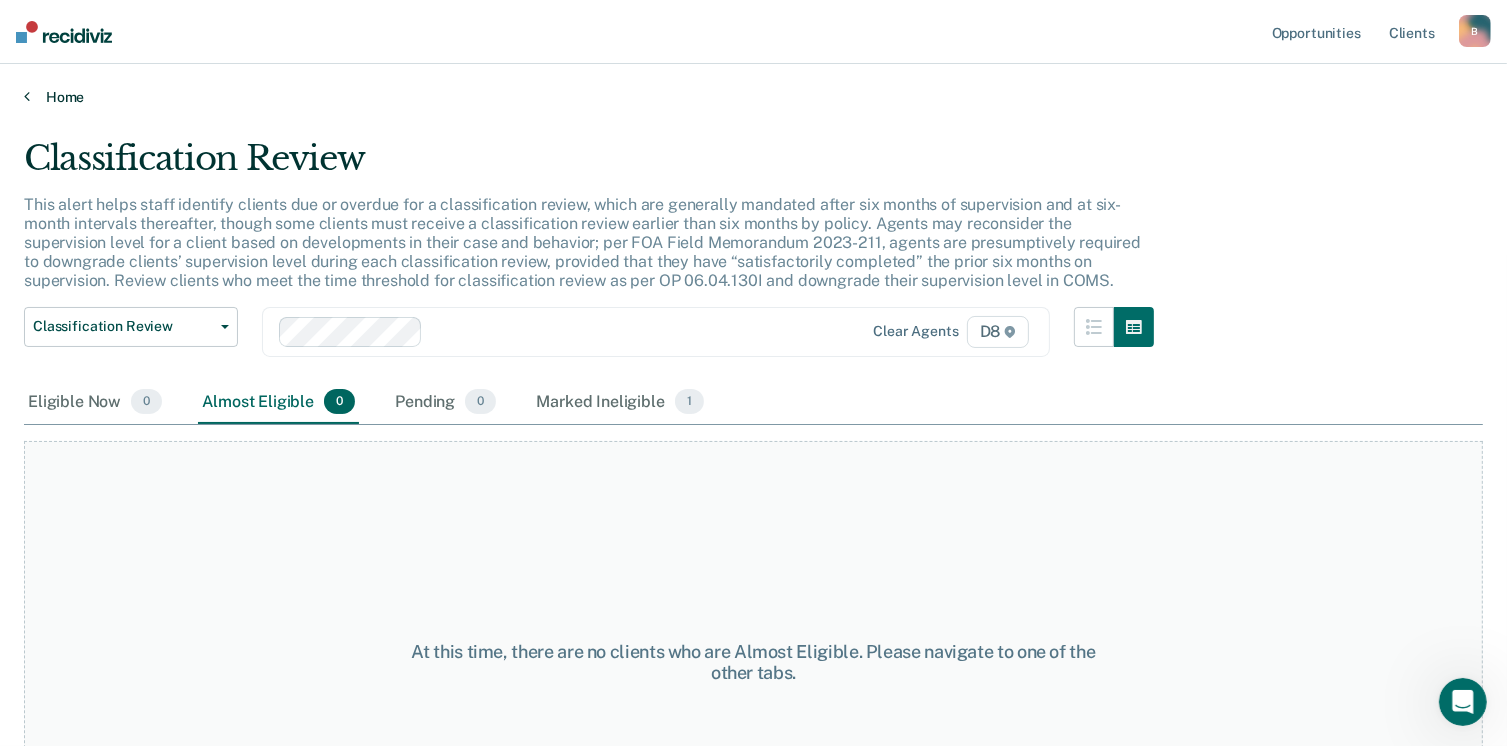 click on "Home" at bounding box center (753, 97) 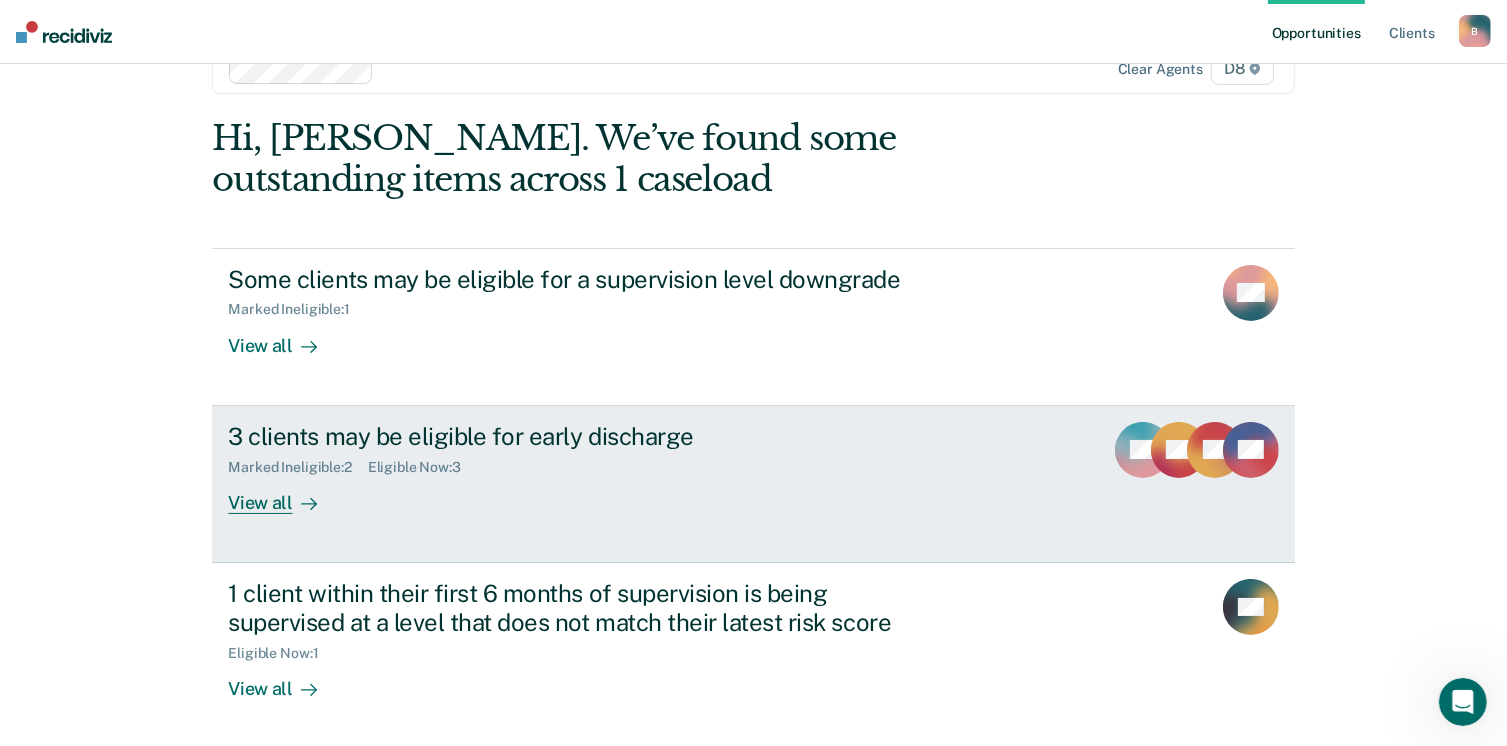 scroll, scrollTop: 100, scrollLeft: 0, axis: vertical 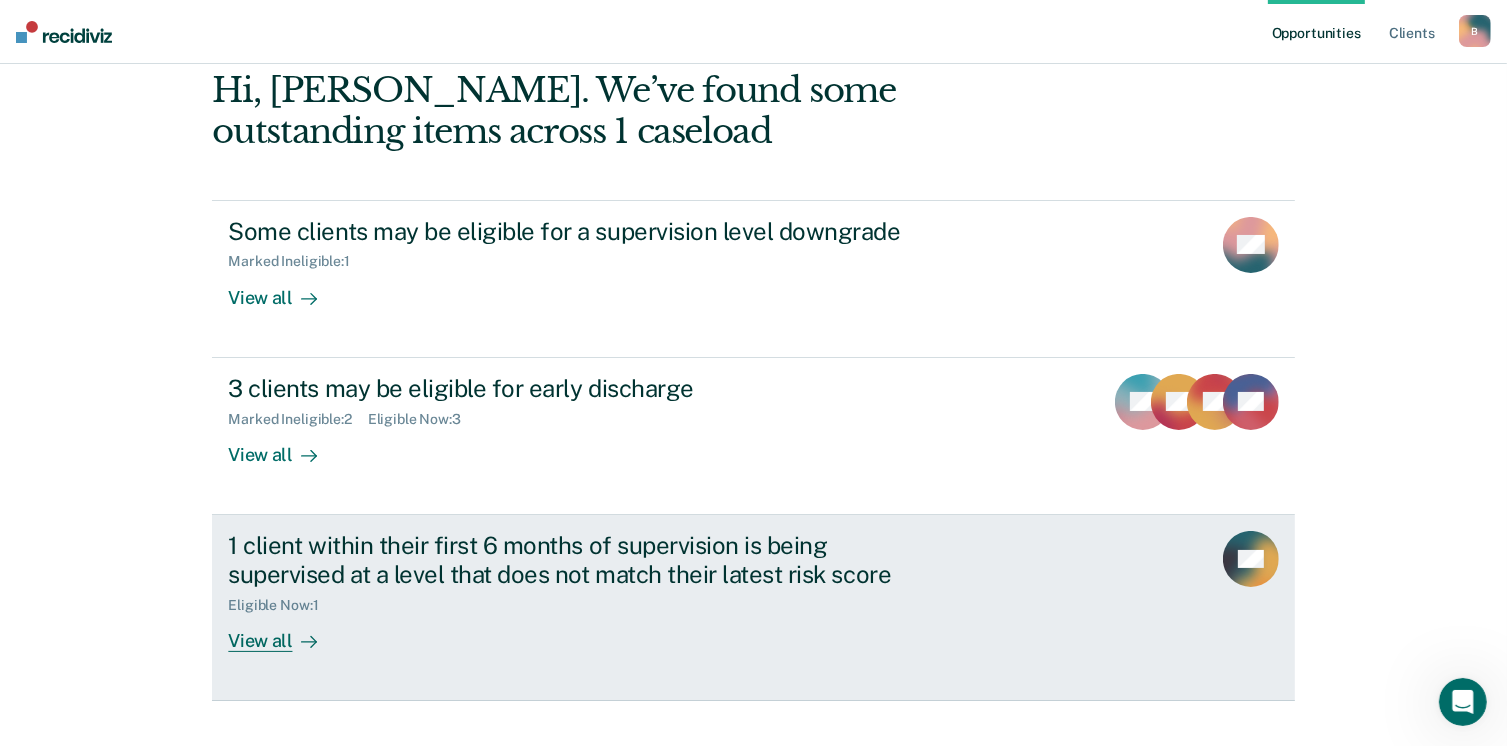 click on "View all" at bounding box center (284, 632) 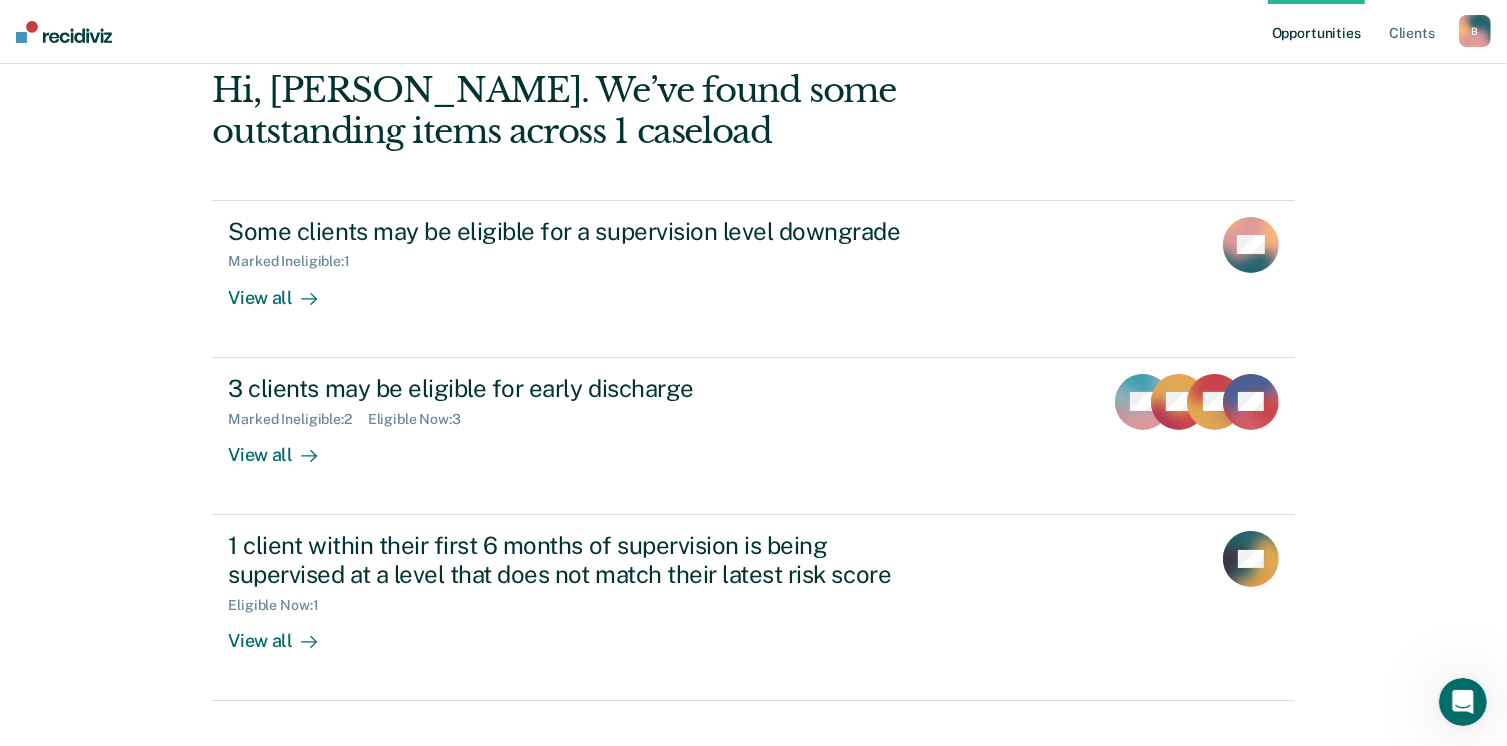 scroll, scrollTop: 0, scrollLeft: 0, axis: both 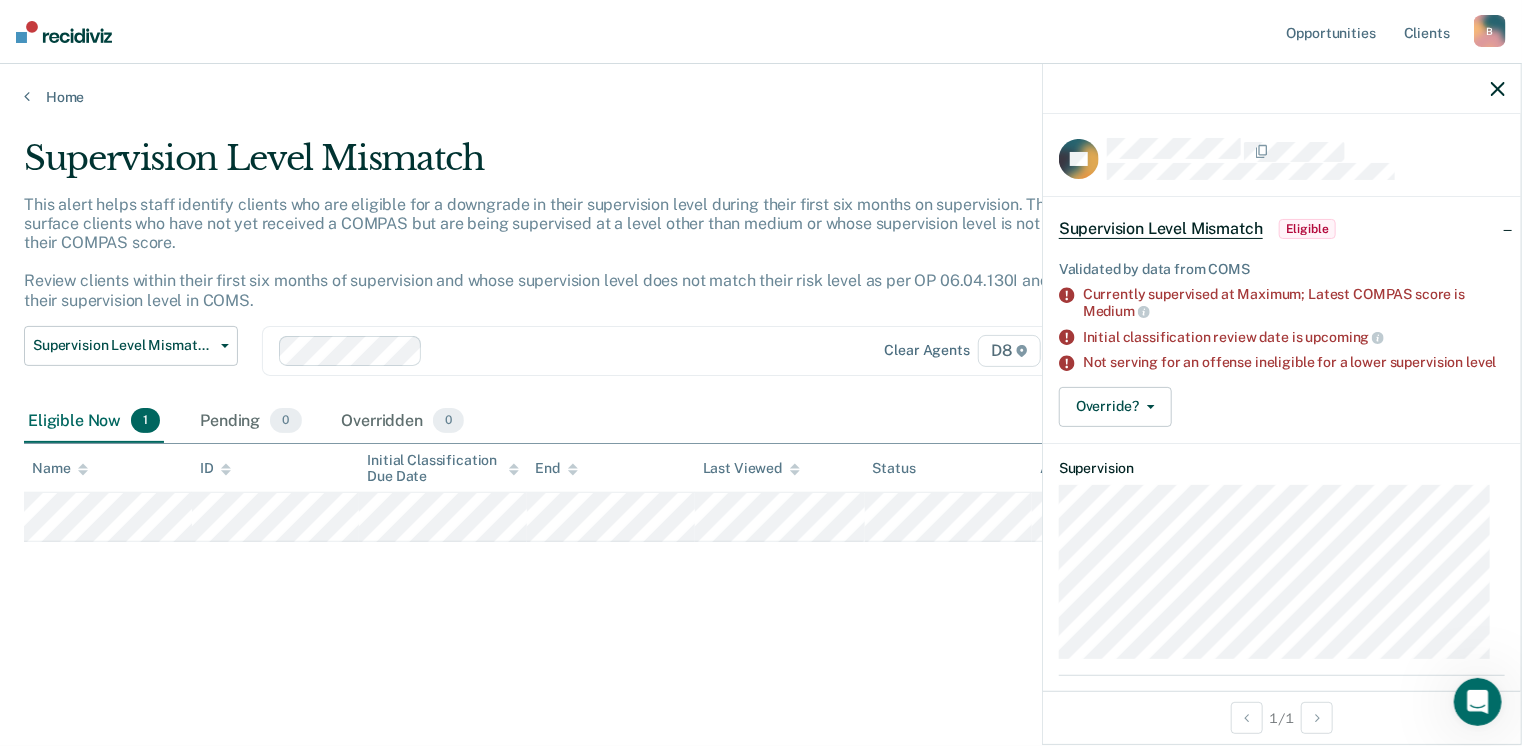 click 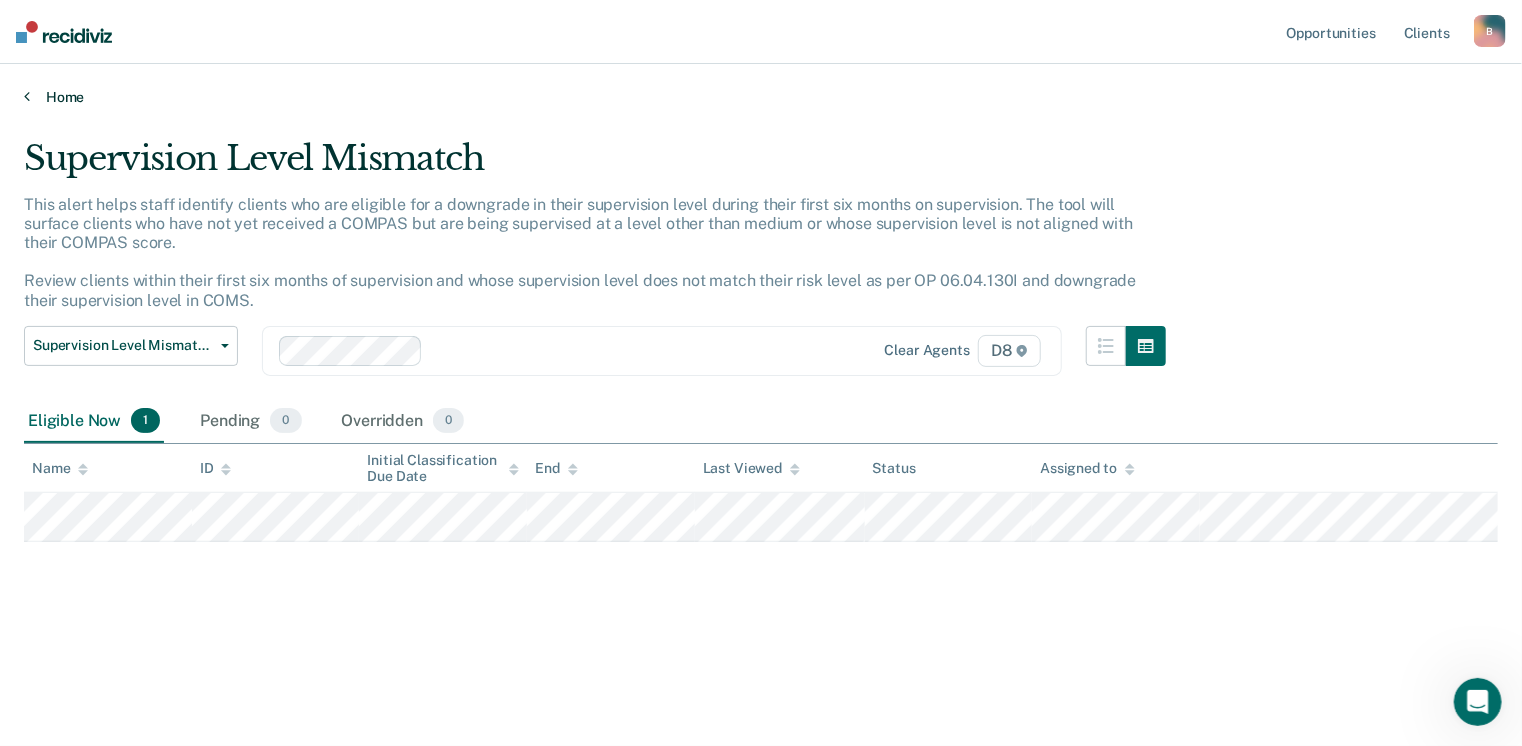 click on "Home" at bounding box center [761, 97] 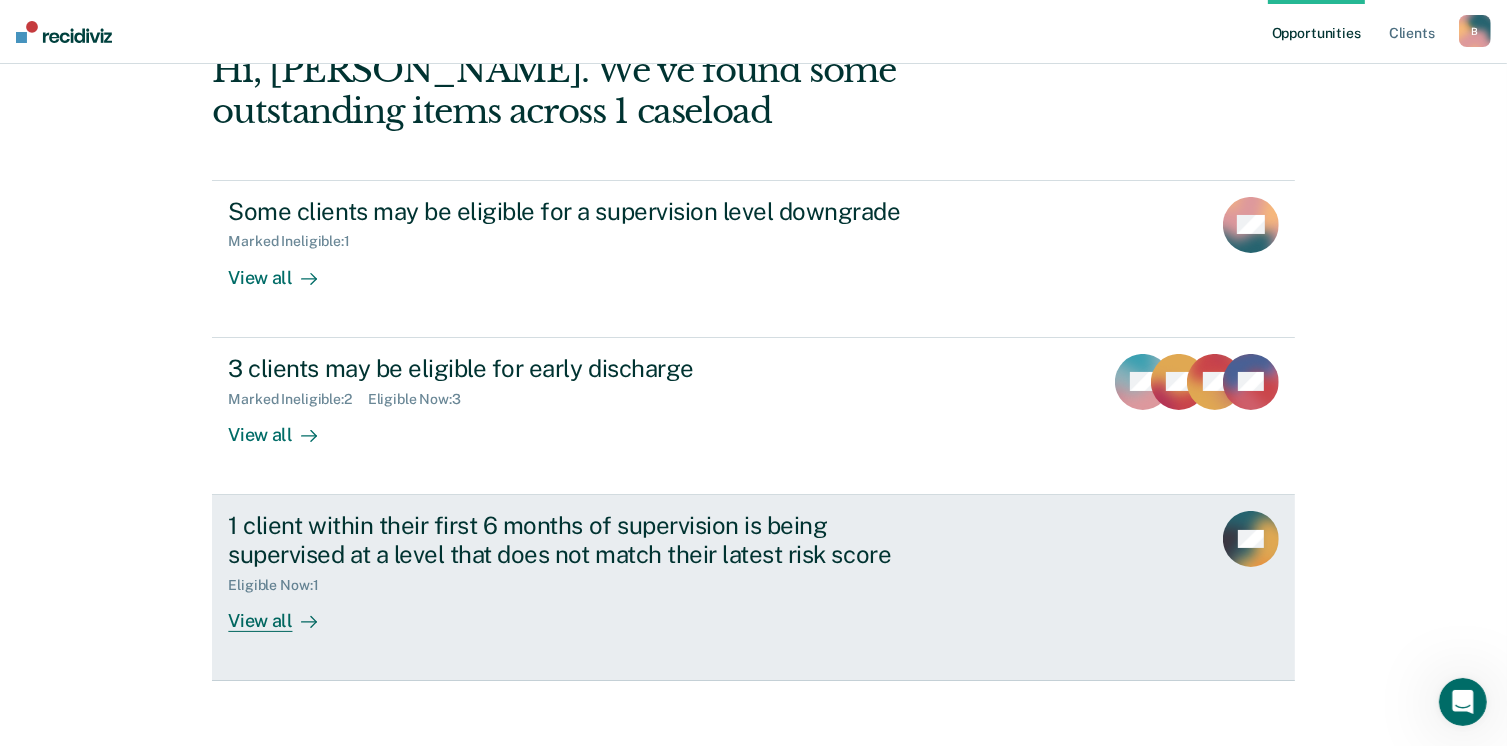 scroll, scrollTop: 133, scrollLeft: 0, axis: vertical 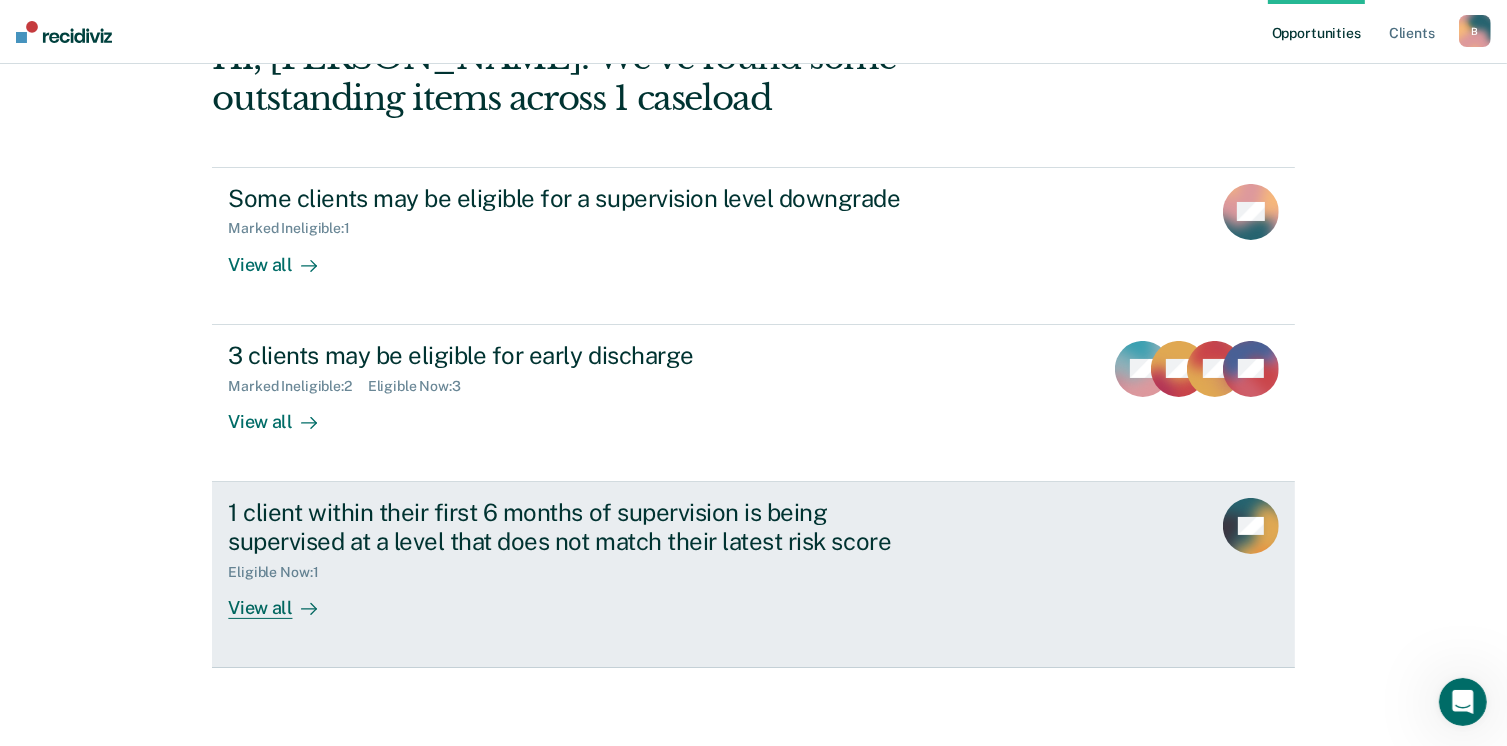 click on "View all" at bounding box center (284, 599) 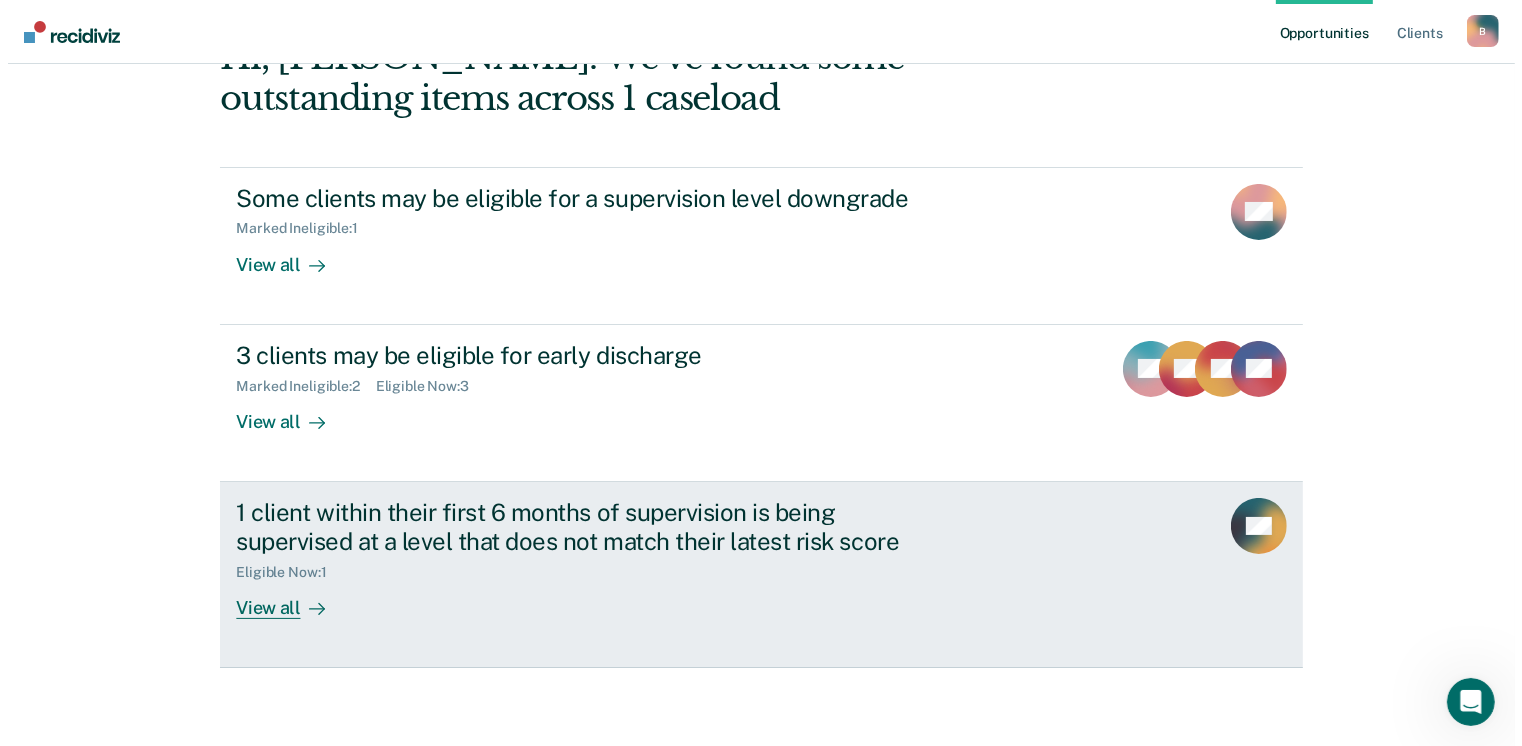 scroll, scrollTop: 0, scrollLeft: 0, axis: both 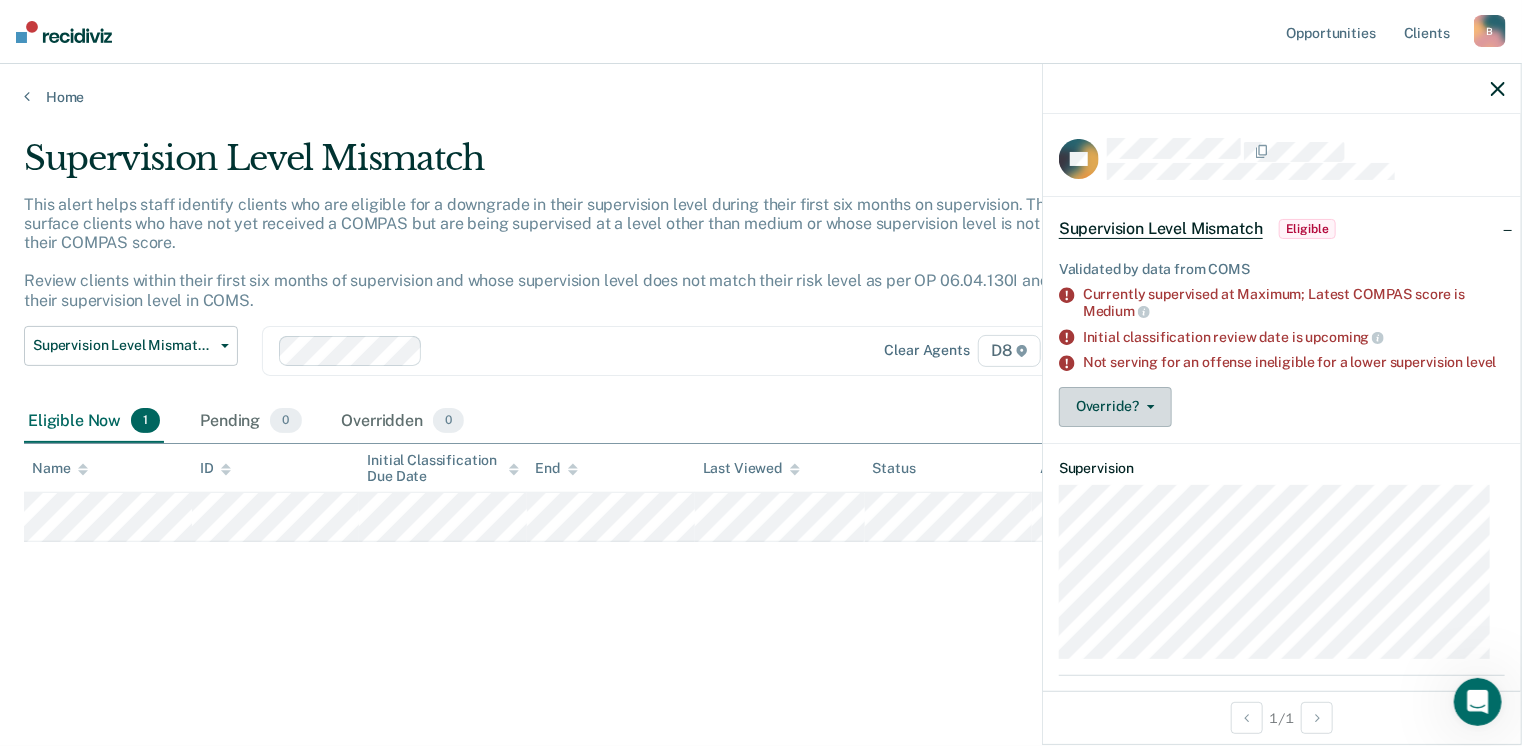 click on "Override?" at bounding box center [1115, 407] 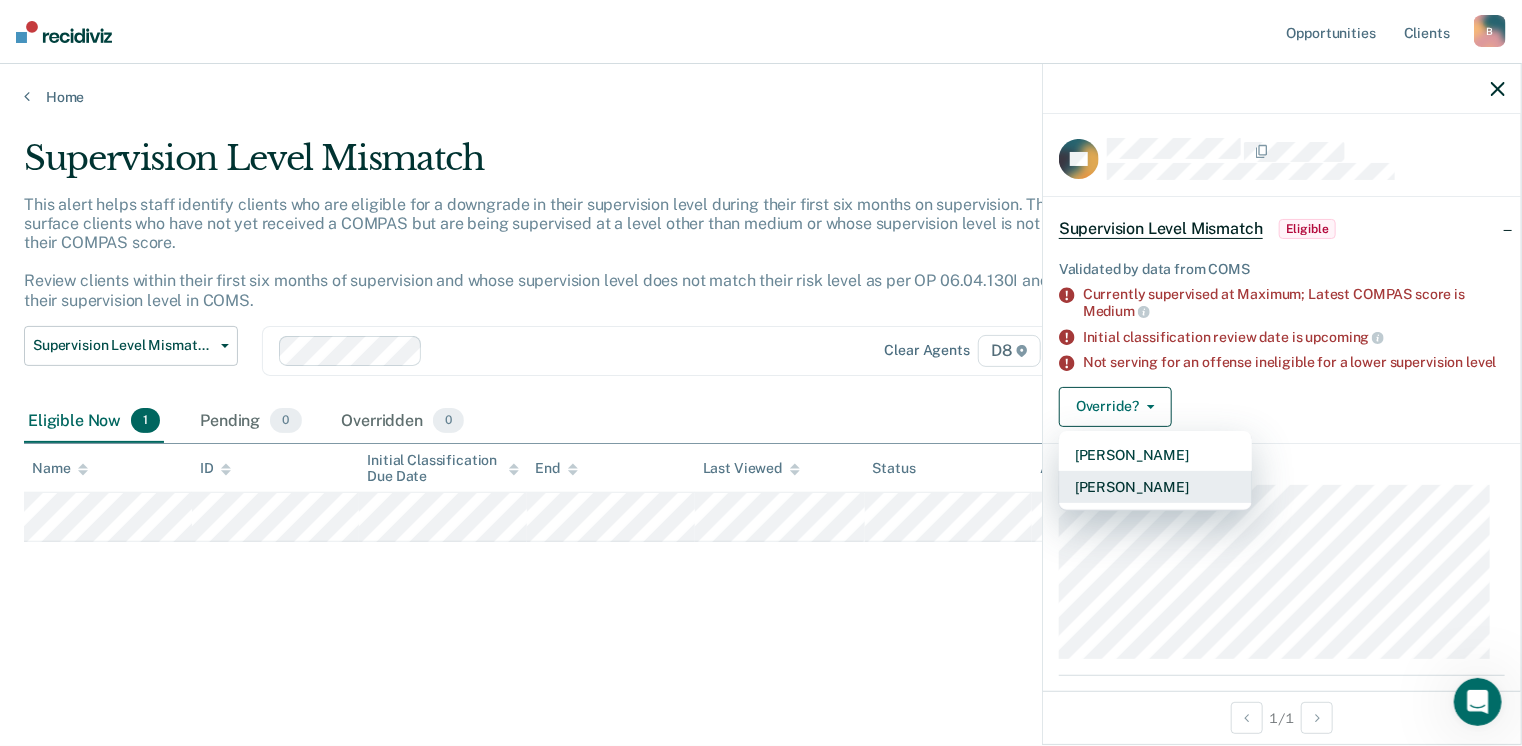 click on "[PERSON_NAME]" at bounding box center [1155, 487] 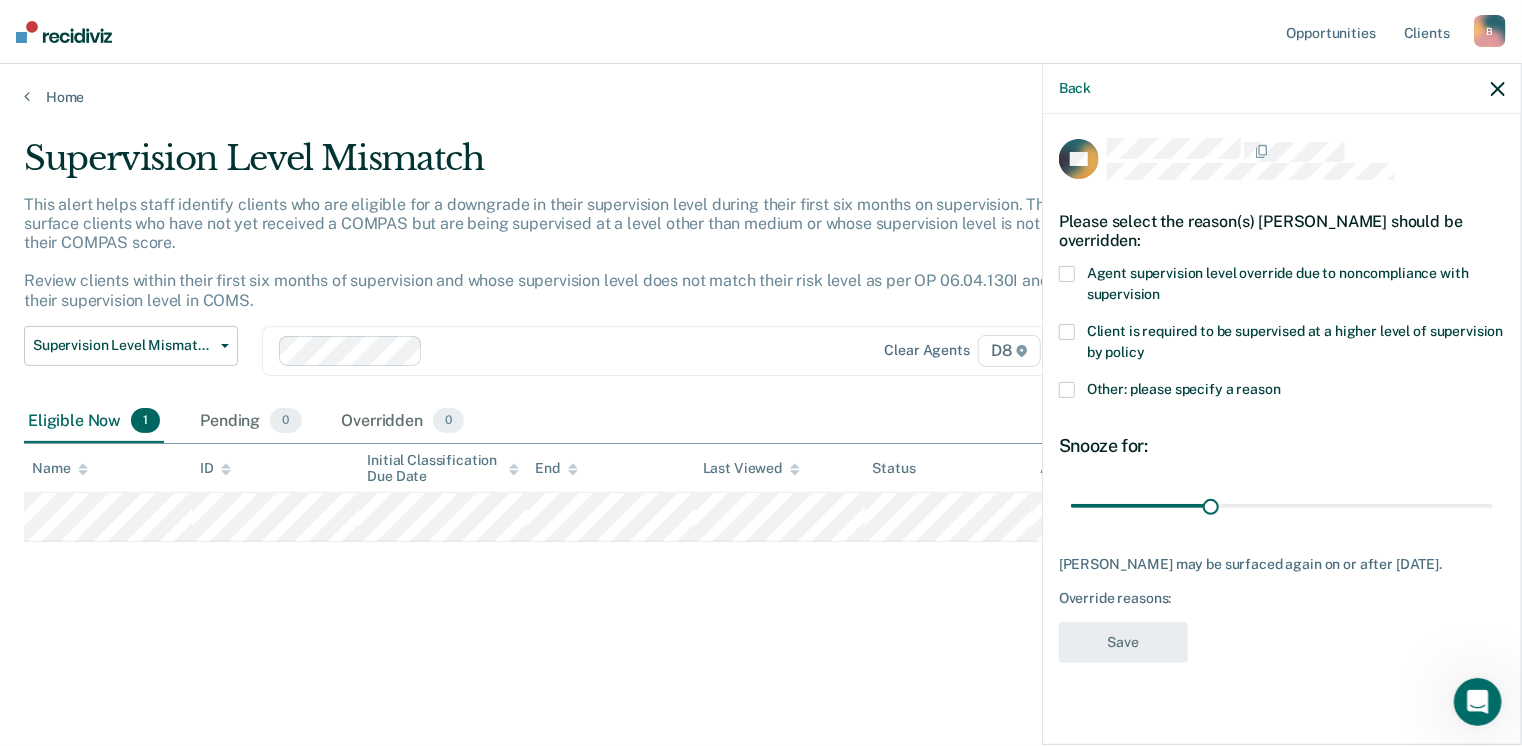 click at bounding box center [1067, 390] 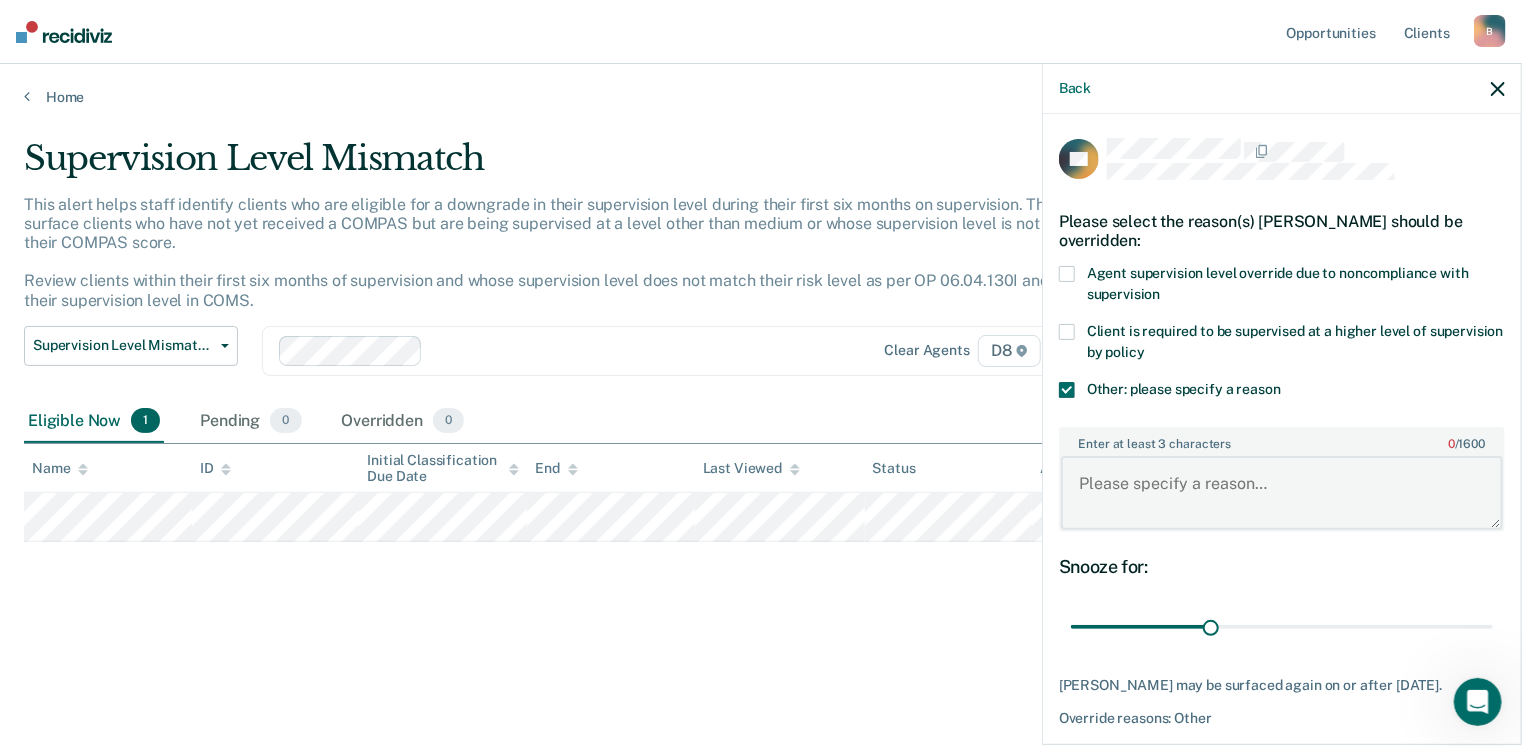 click on "Enter at least 3 characters 0  /  1600" at bounding box center [1282, 493] 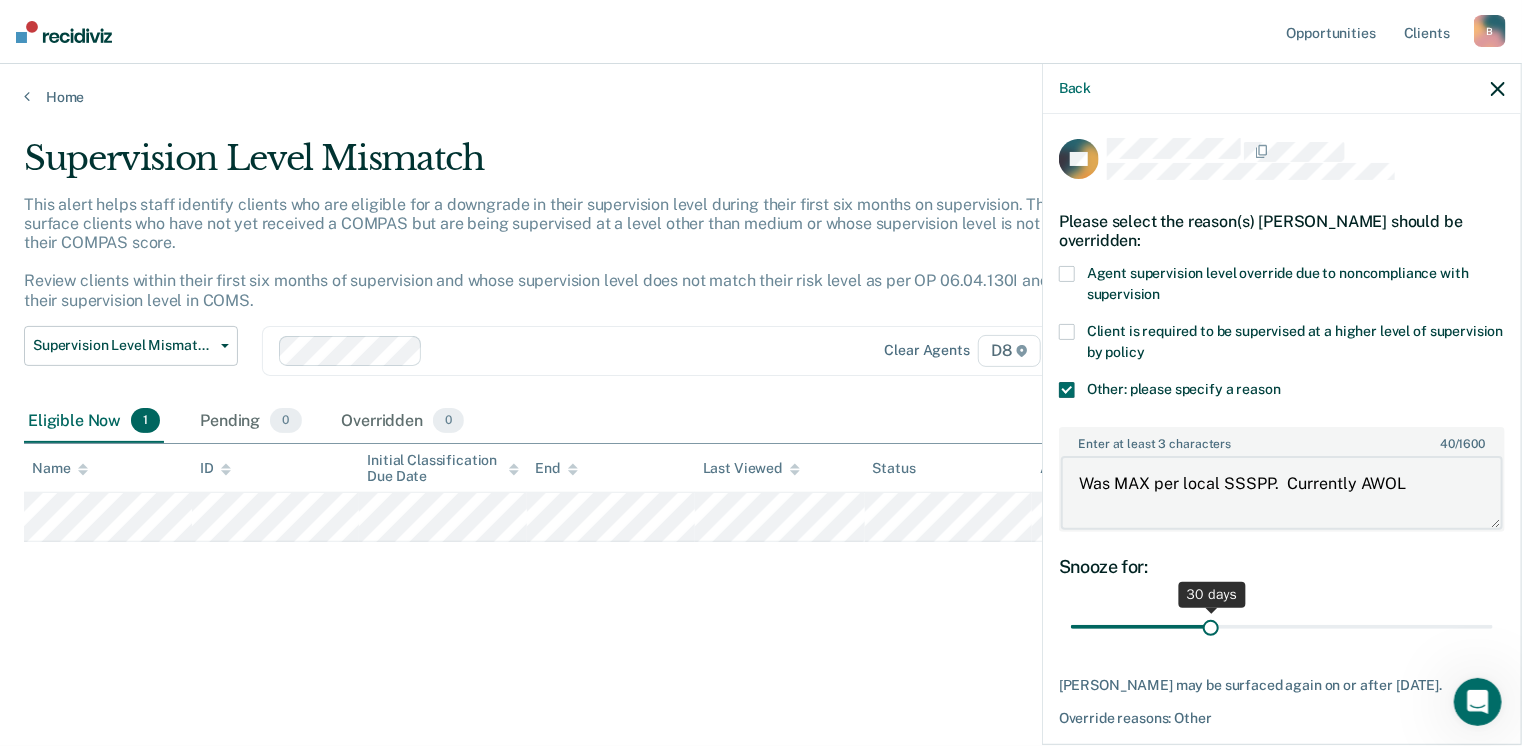 type on "Was MAX per local SSSPP.  Currently AWOL" 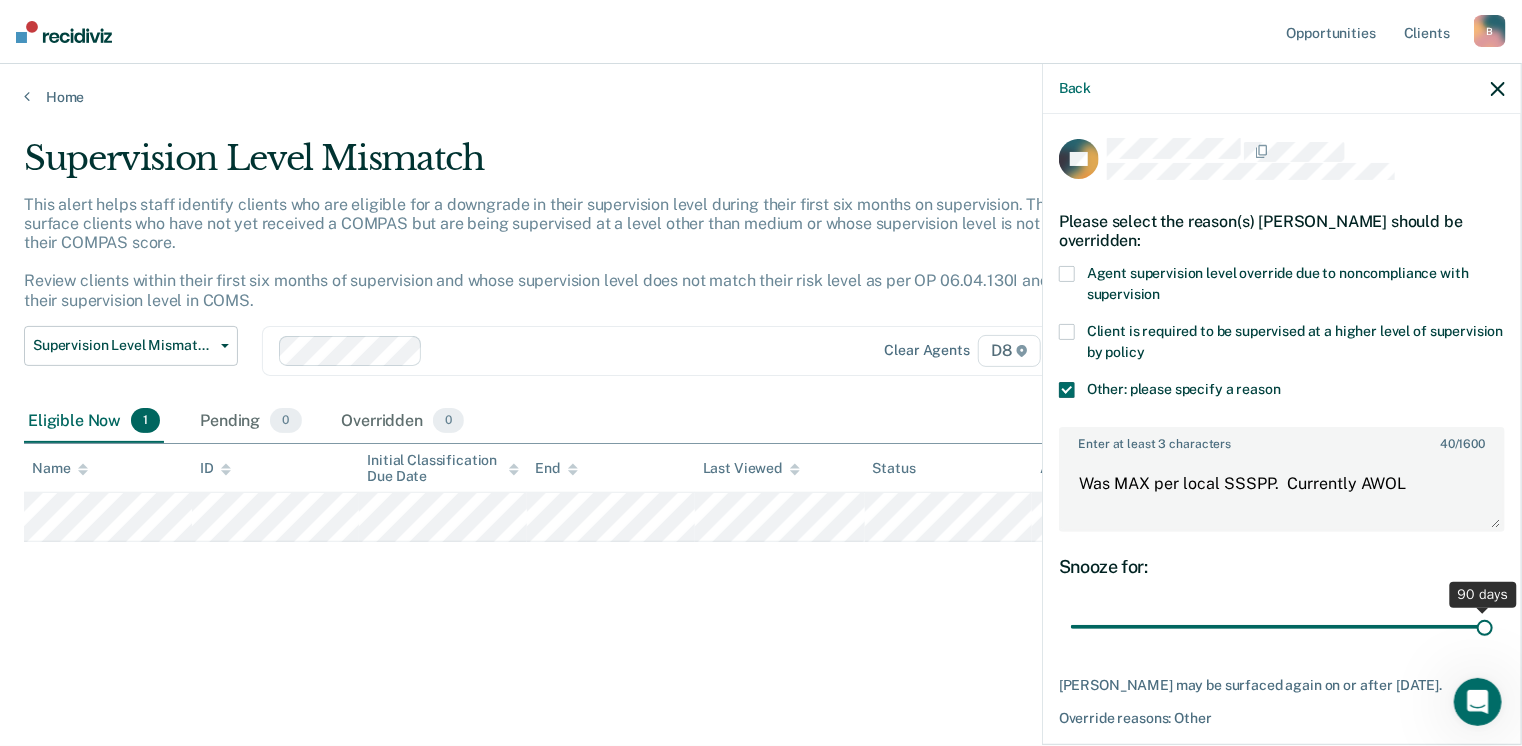 drag, startPoint x: 1204, startPoint y: 623, endPoint x: 1489, endPoint y: 633, distance: 285.17538 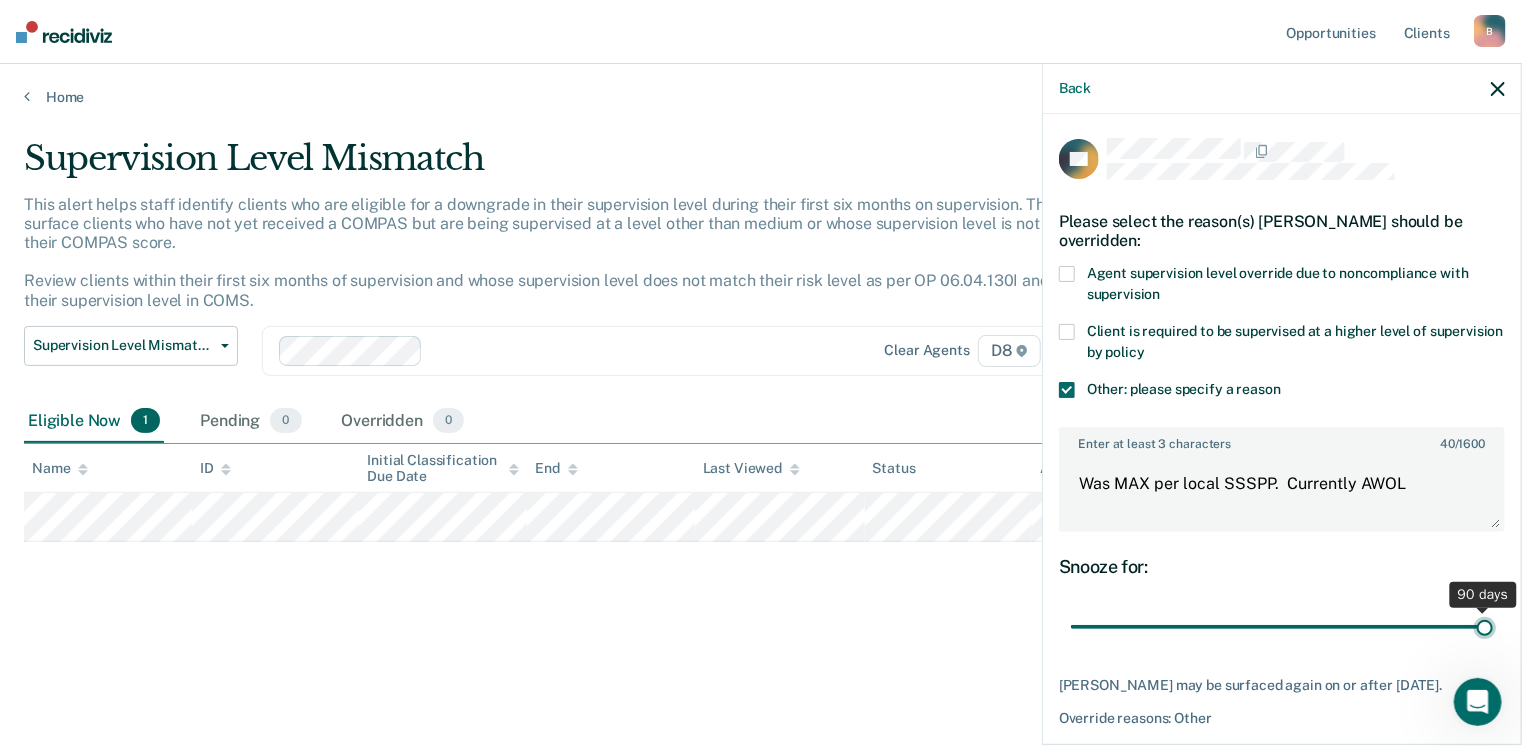 type on "90" 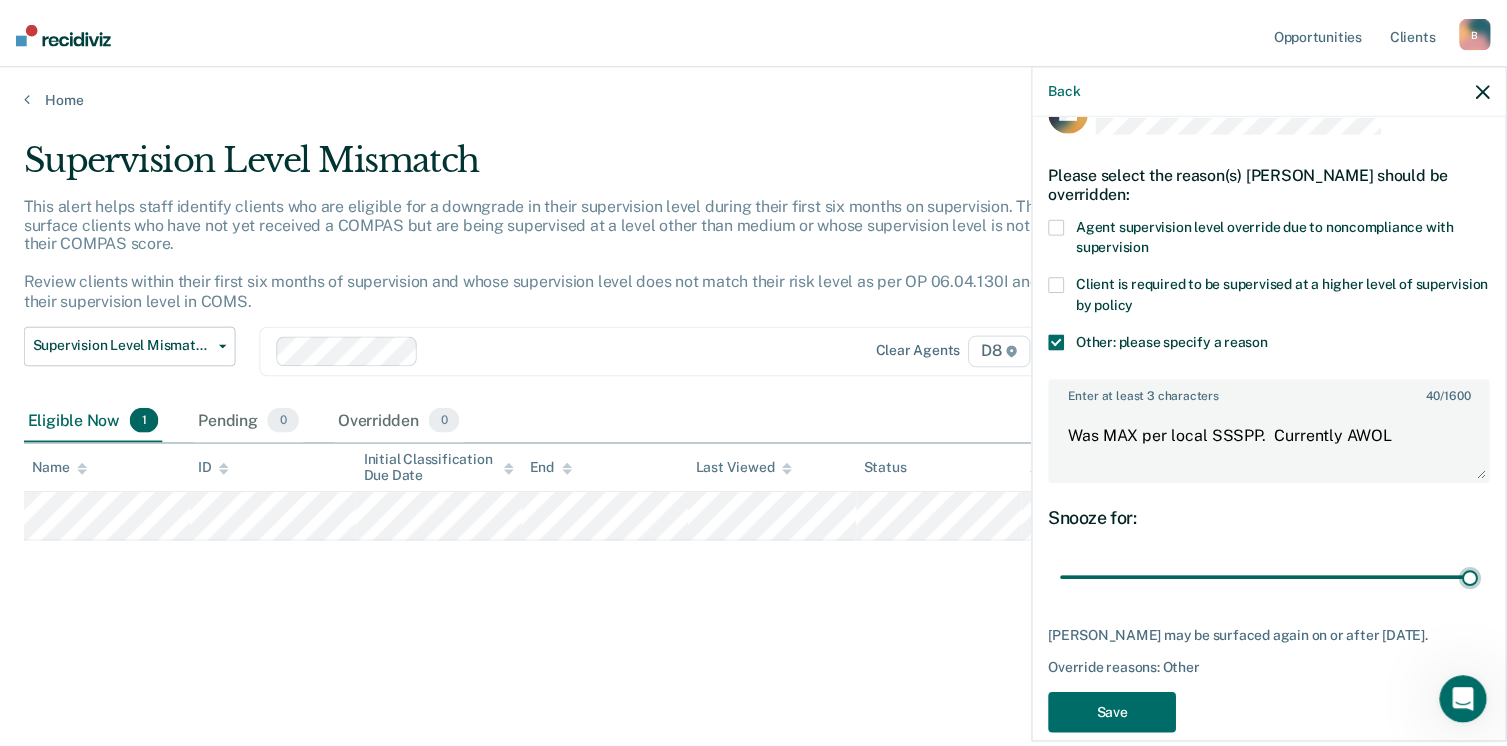scroll, scrollTop: 91, scrollLeft: 0, axis: vertical 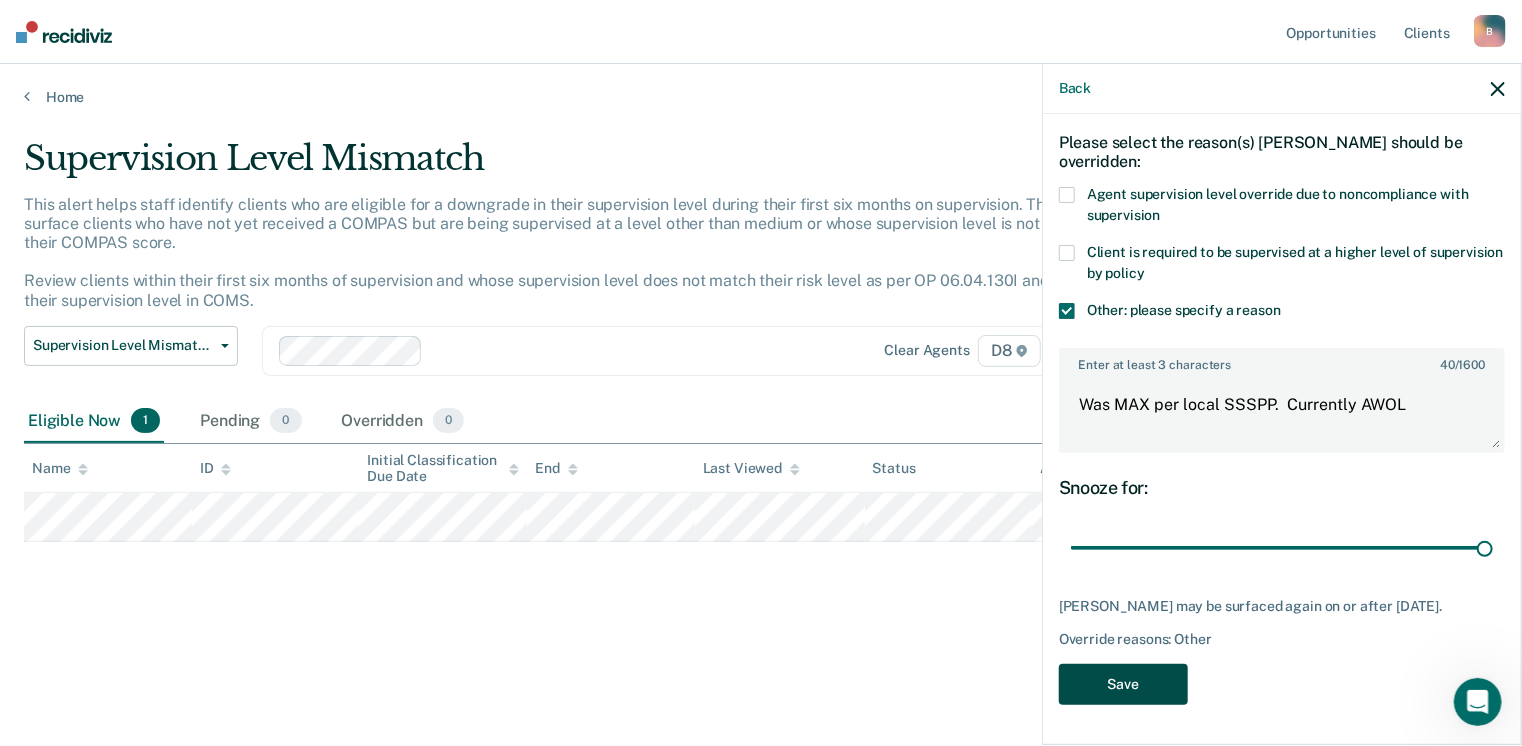 click on "Save" at bounding box center [1123, 684] 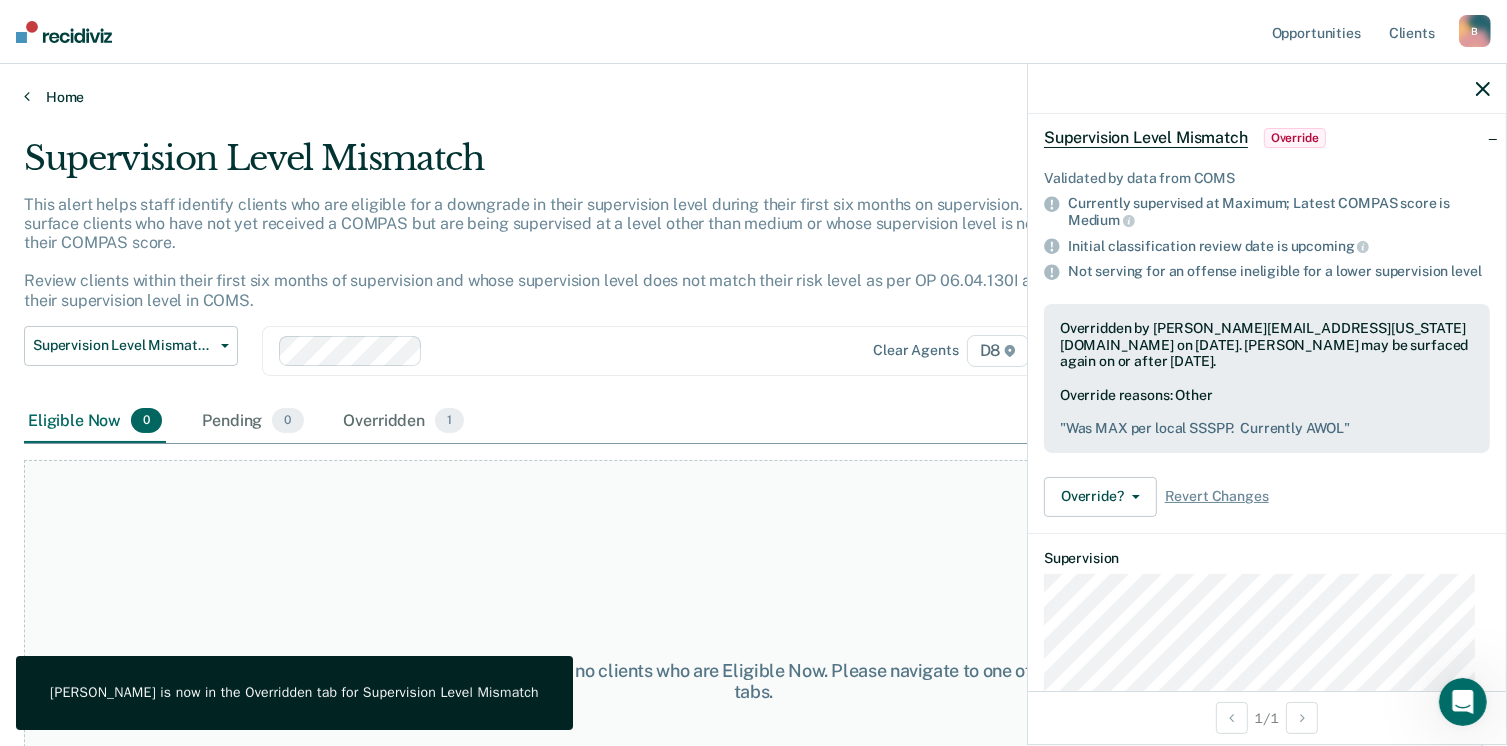 click on "Home" at bounding box center (753, 97) 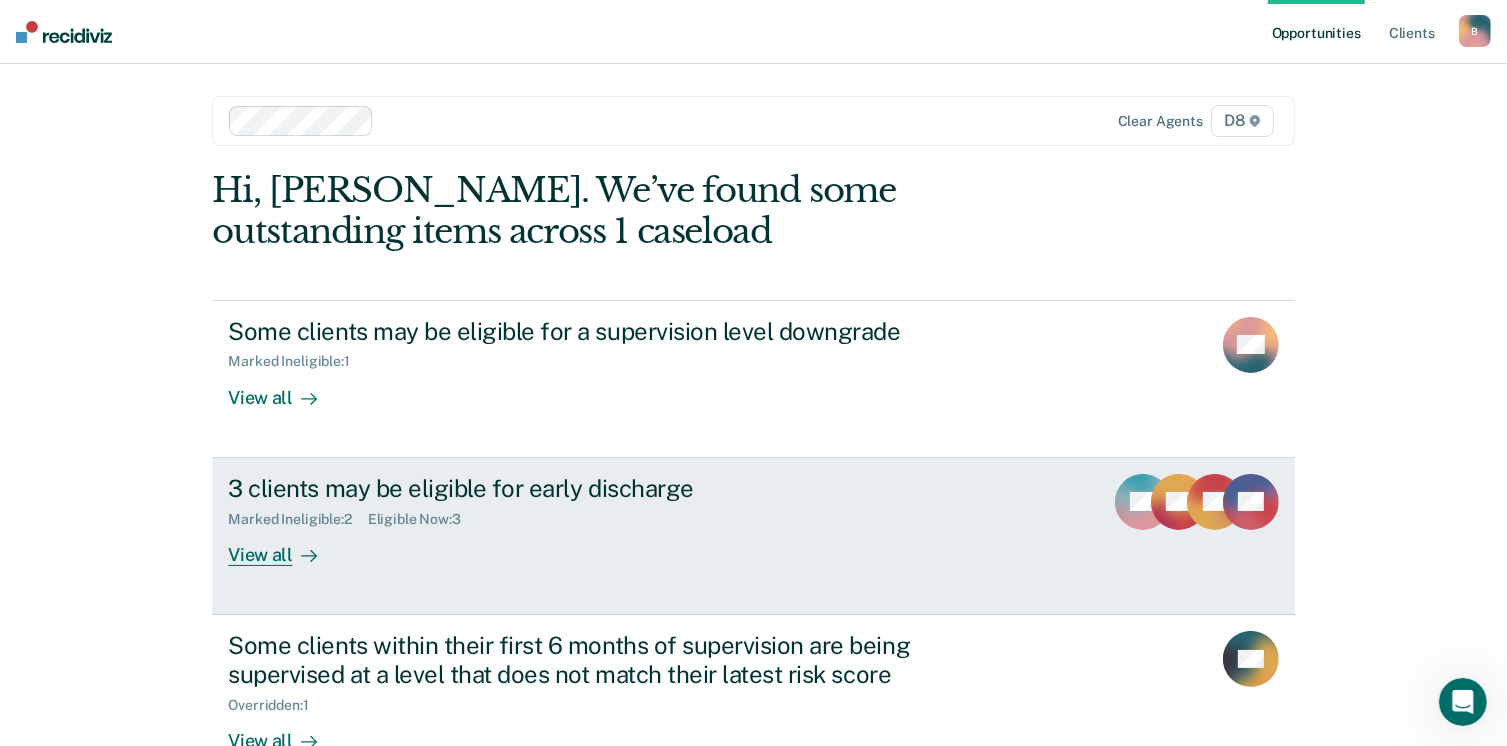 click on "View all" at bounding box center [284, 546] 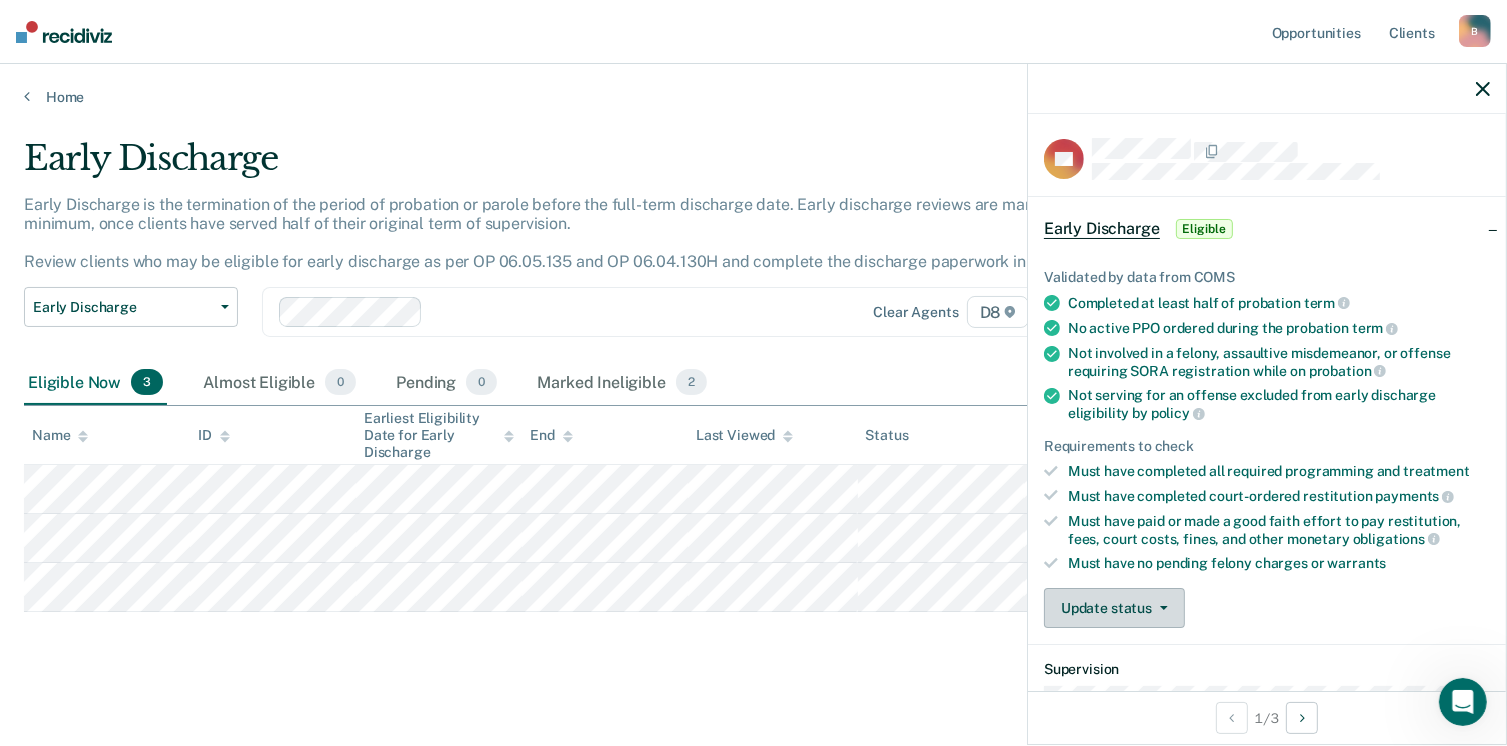 click on "Update status" at bounding box center (1114, 608) 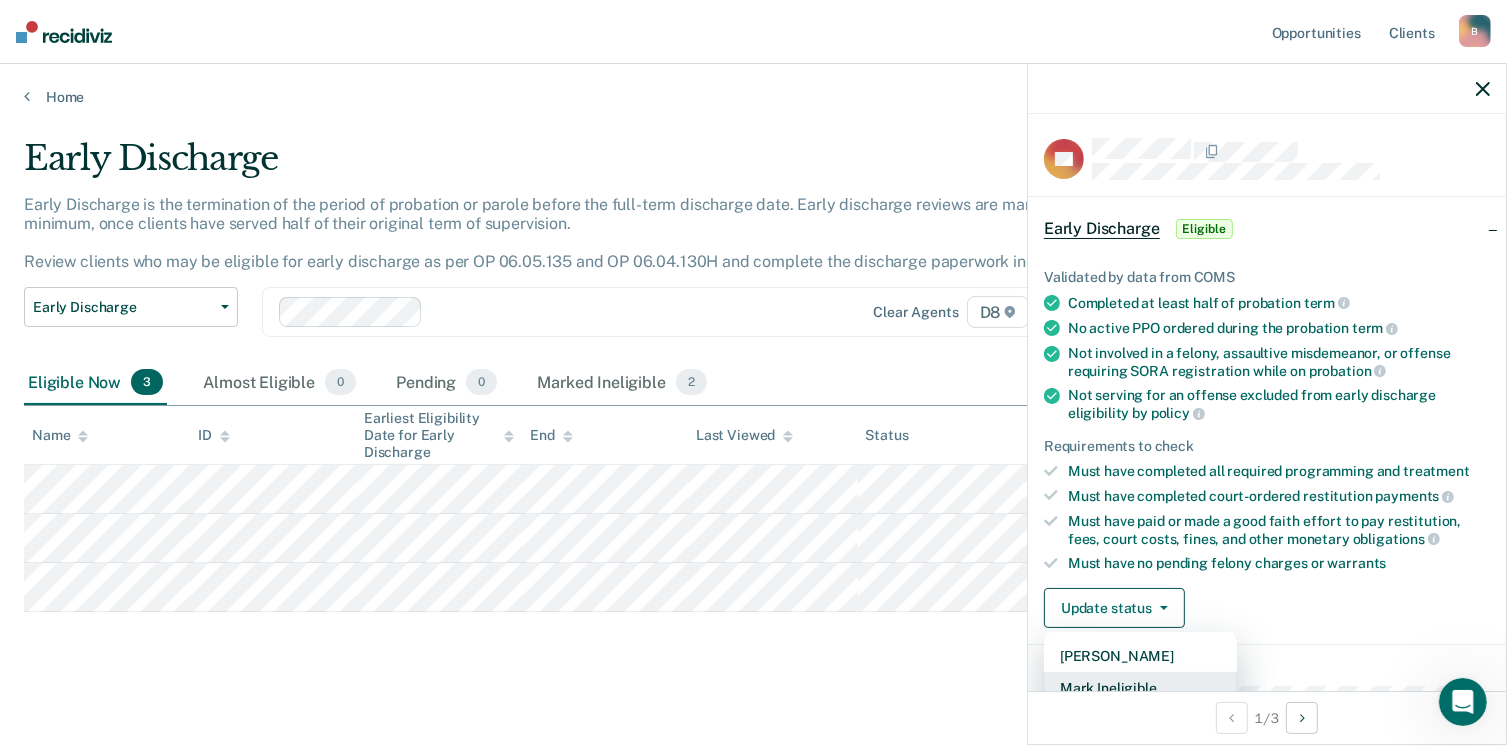 scroll, scrollTop: 5, scrollLeft: 0, axis: vertical 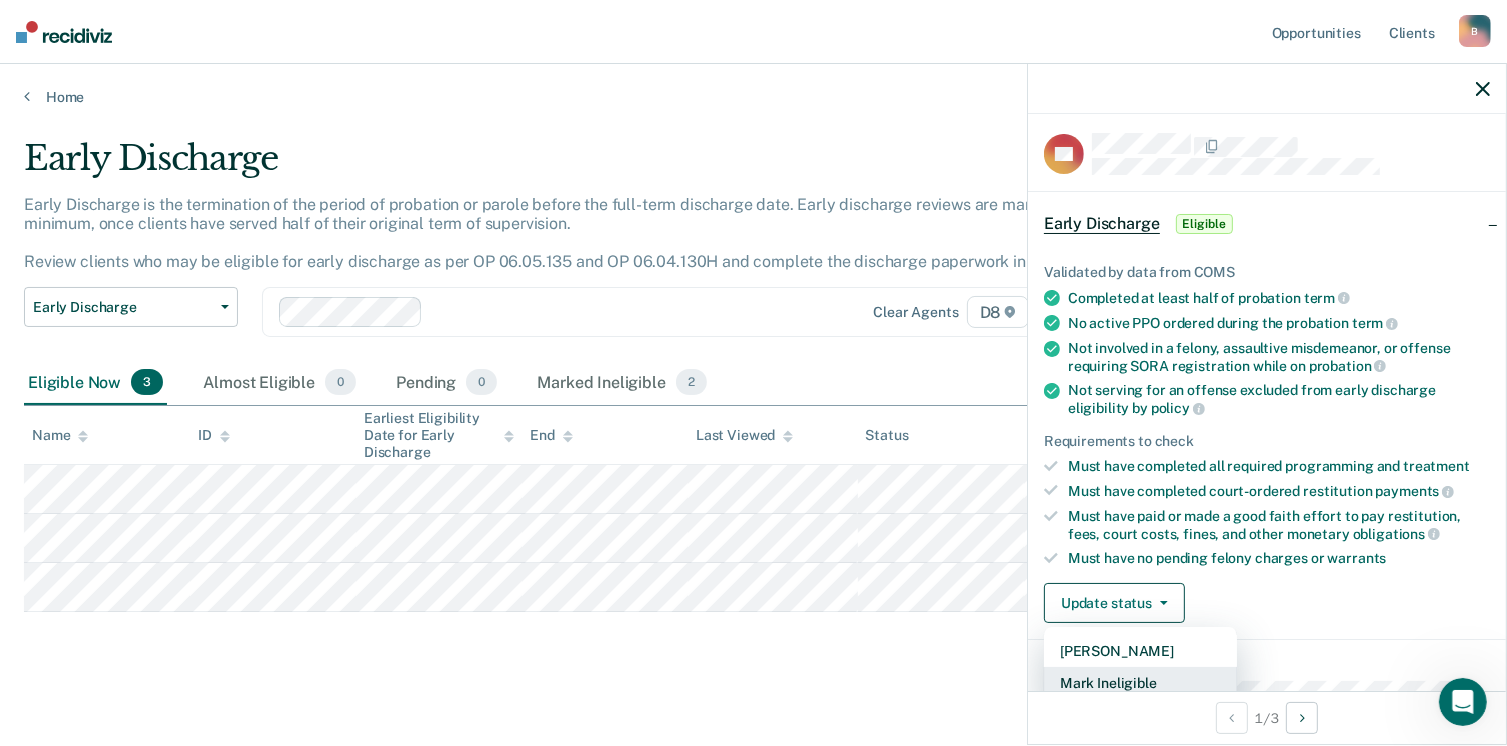 click on "Mark Ineligible" at bounding box center (1140, 683) 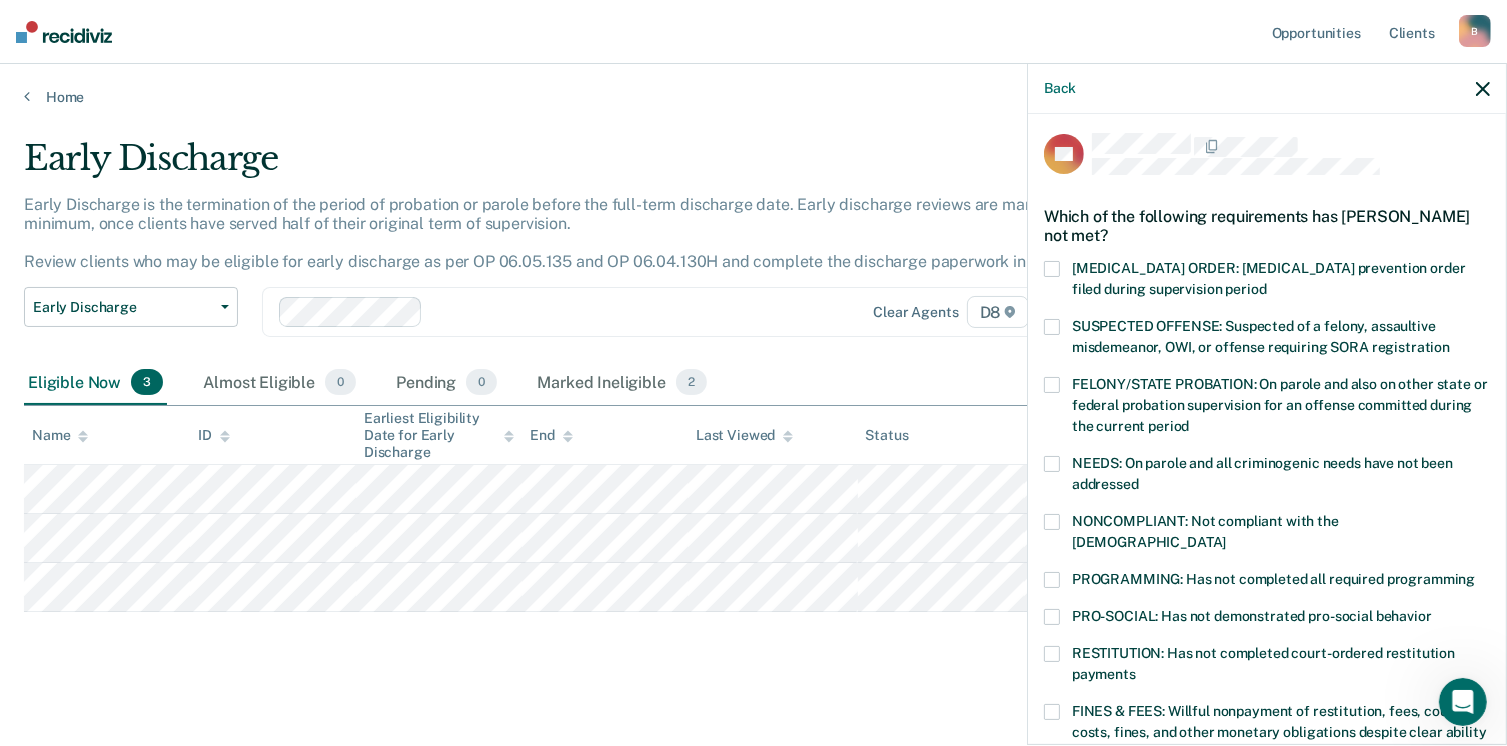 click at bounding box center (1052, 522) 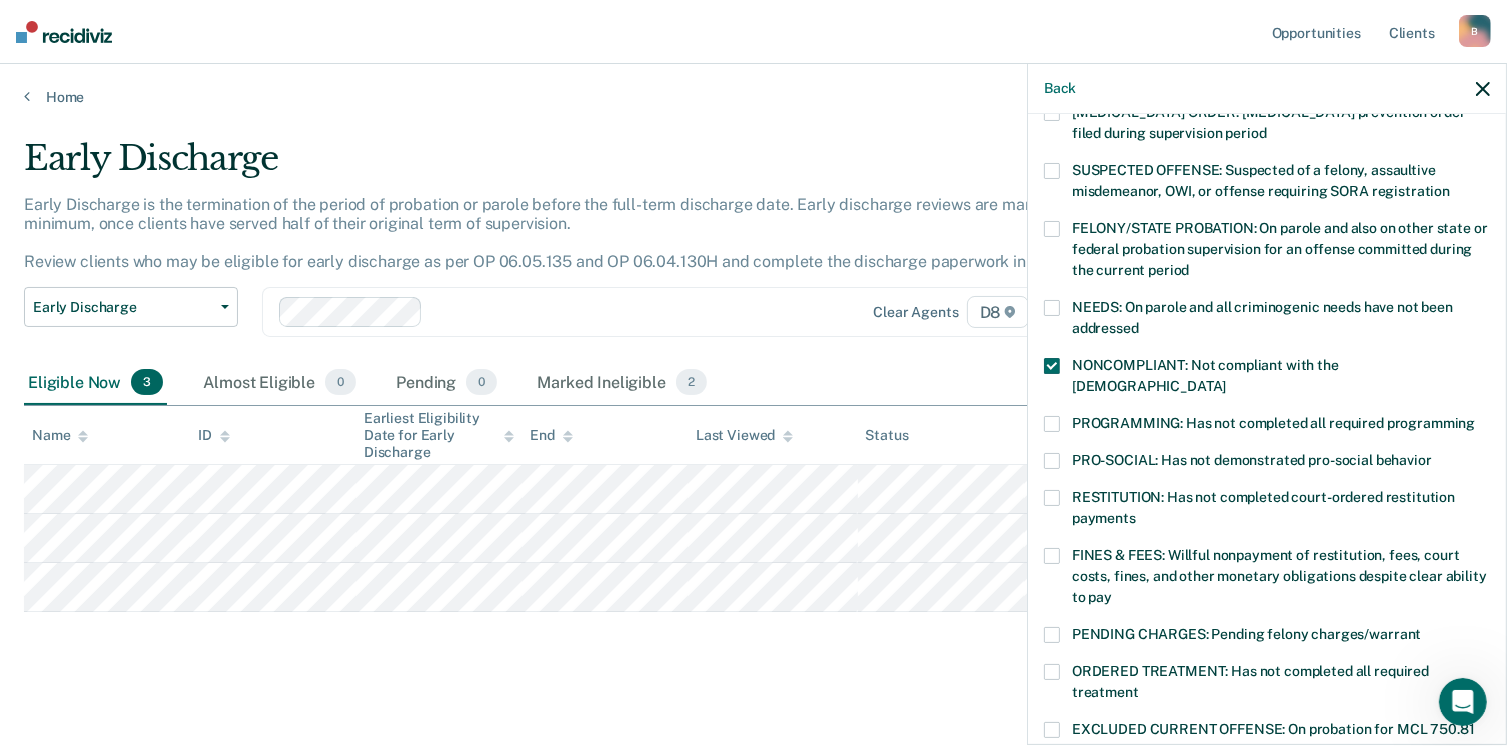 scroll, scrollTop: 205, scrollLeft: 0, axis: vertical 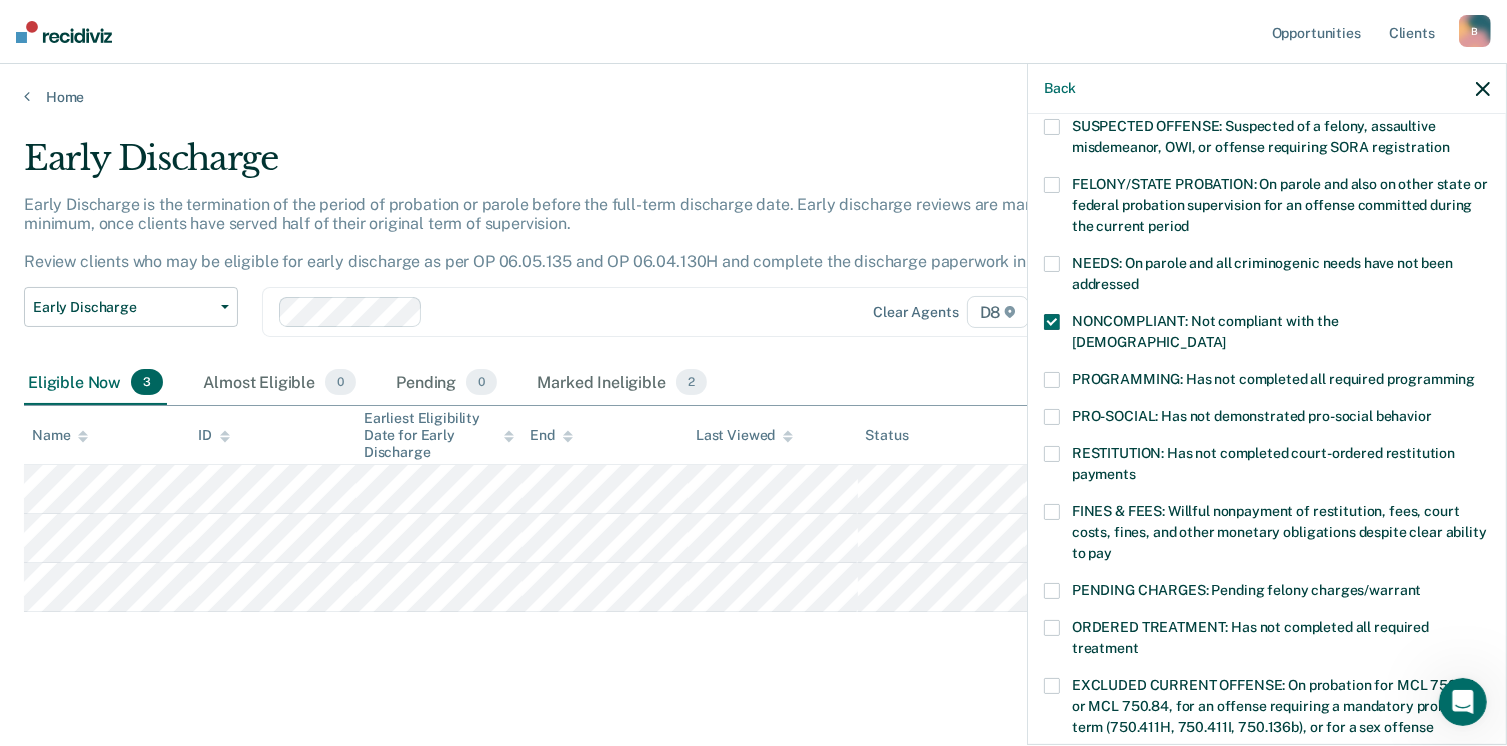 click at bounding box center [1052, 628] 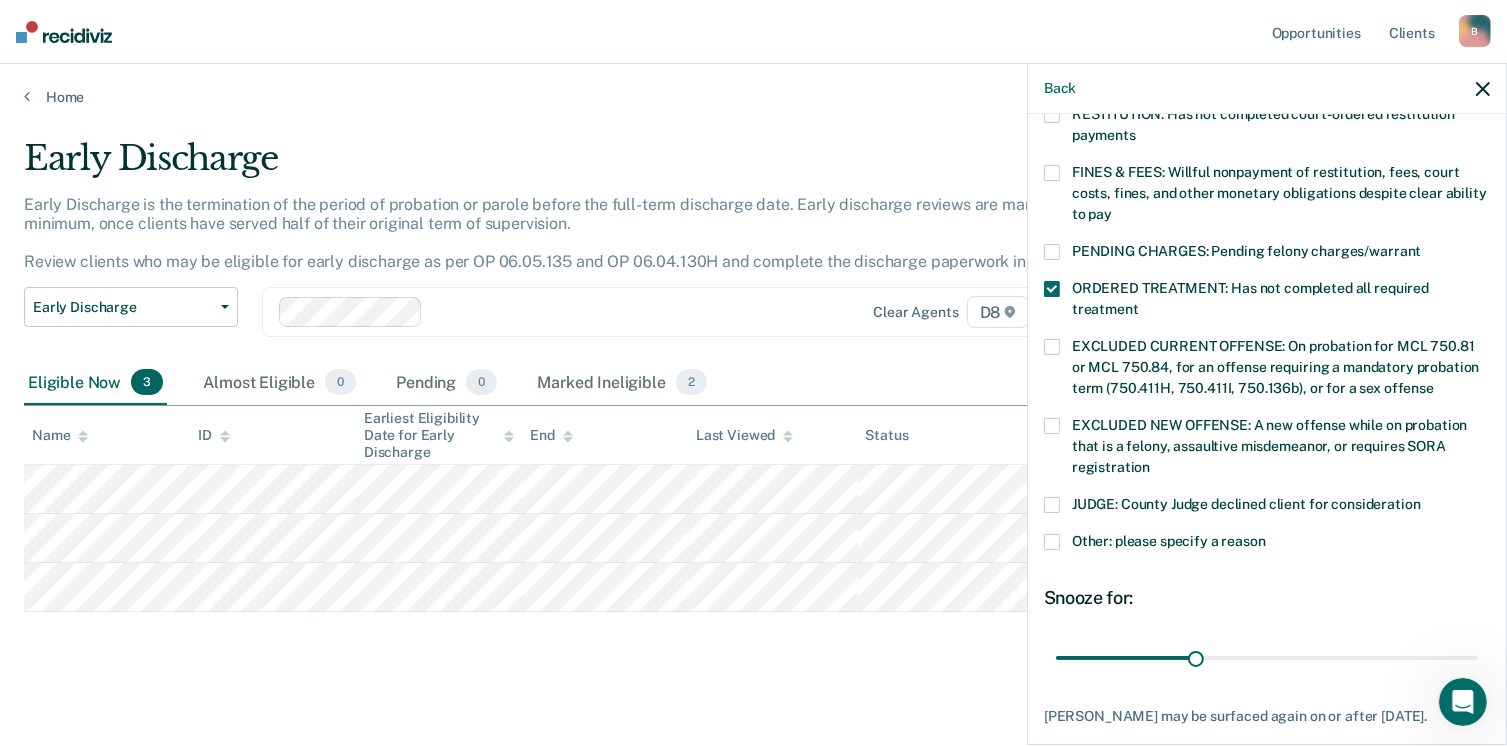 scroll, scrollTop: 630, scrollLeft: 0, axis: vertical 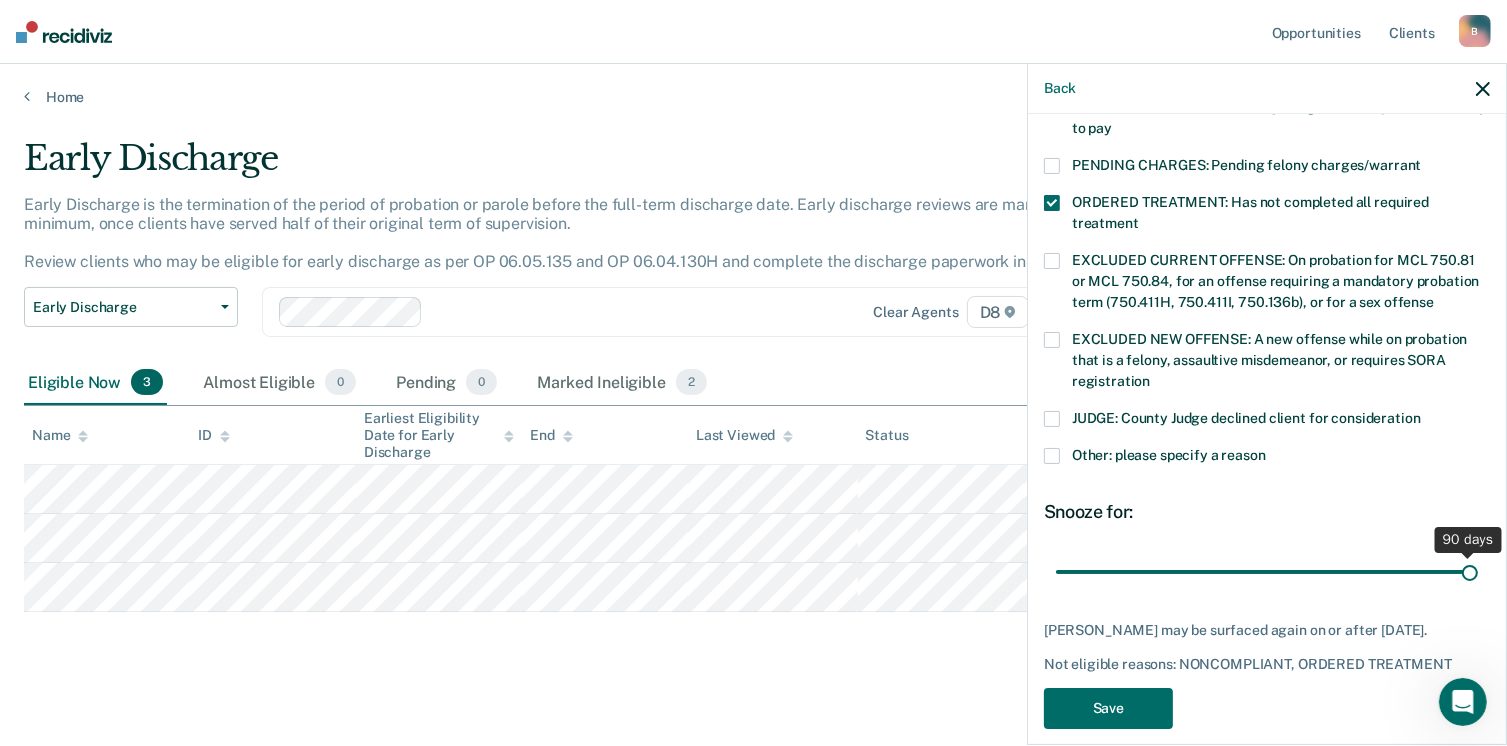 drag, startPoint x: 1222, startPoint y: 544, endPoint x: 1492, endPoint y: 573, distance: 271.55295 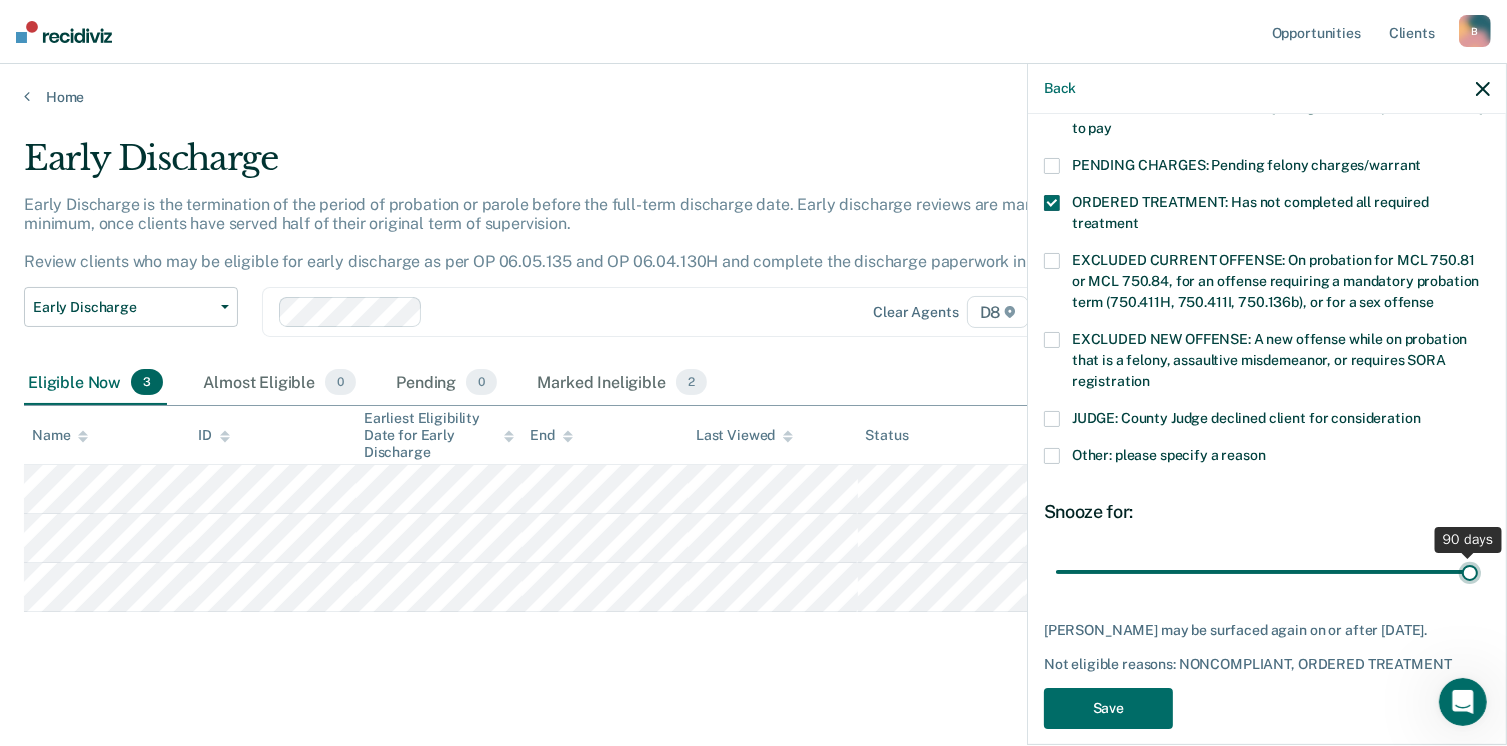 type on "90" 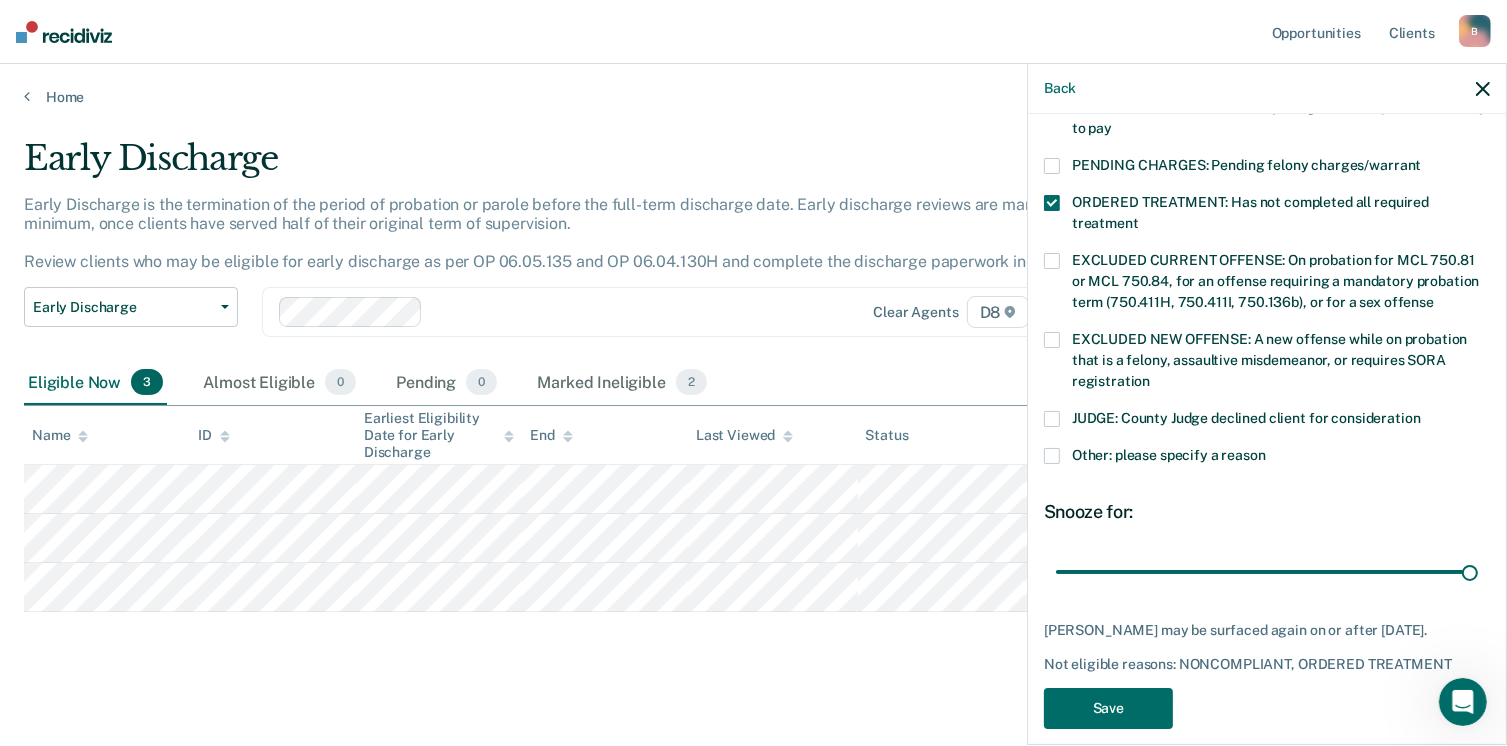 click at bounding box center (1052, 456) 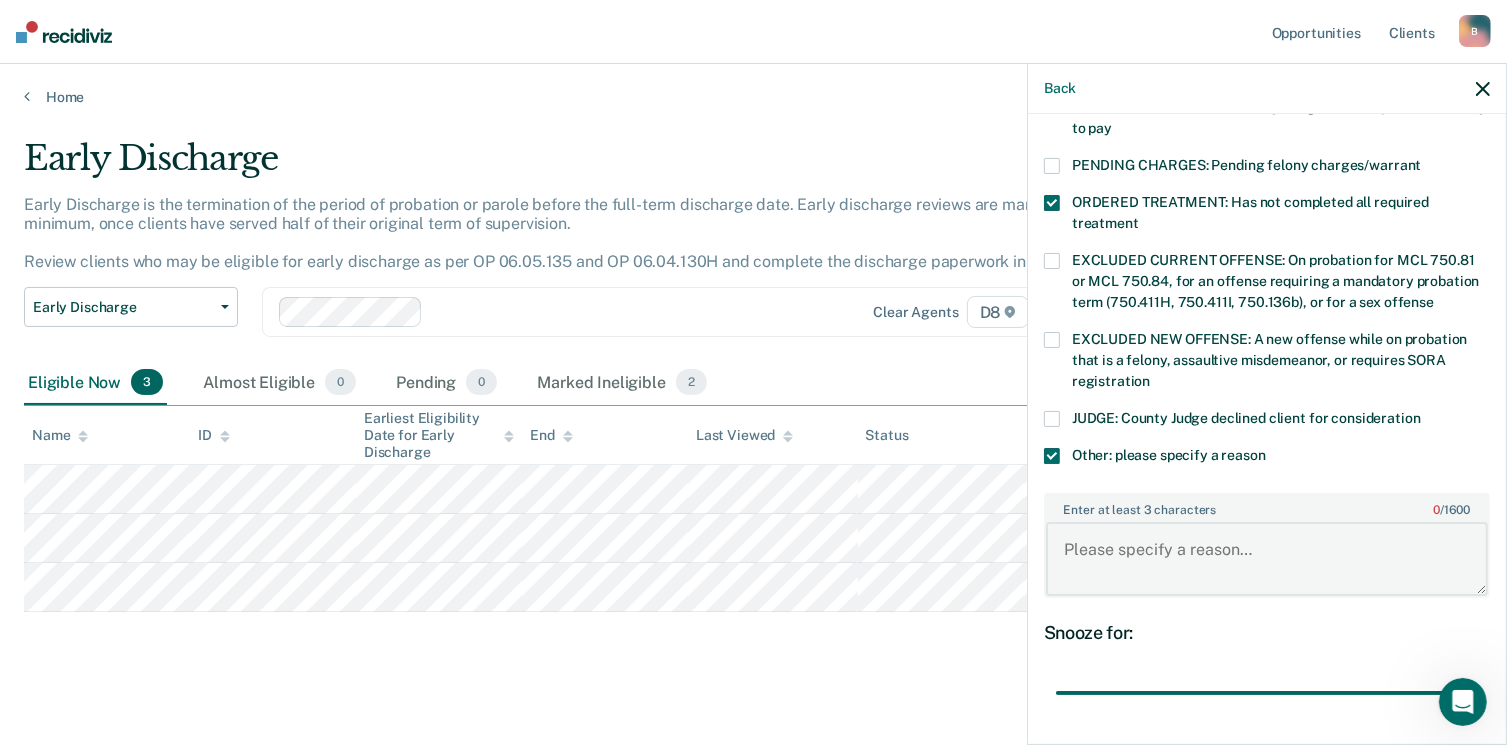 drag, startPoint x: 1096, startPoint y: 557, endPoint x: 1113, endPoint y: 531, distance: 31.06445 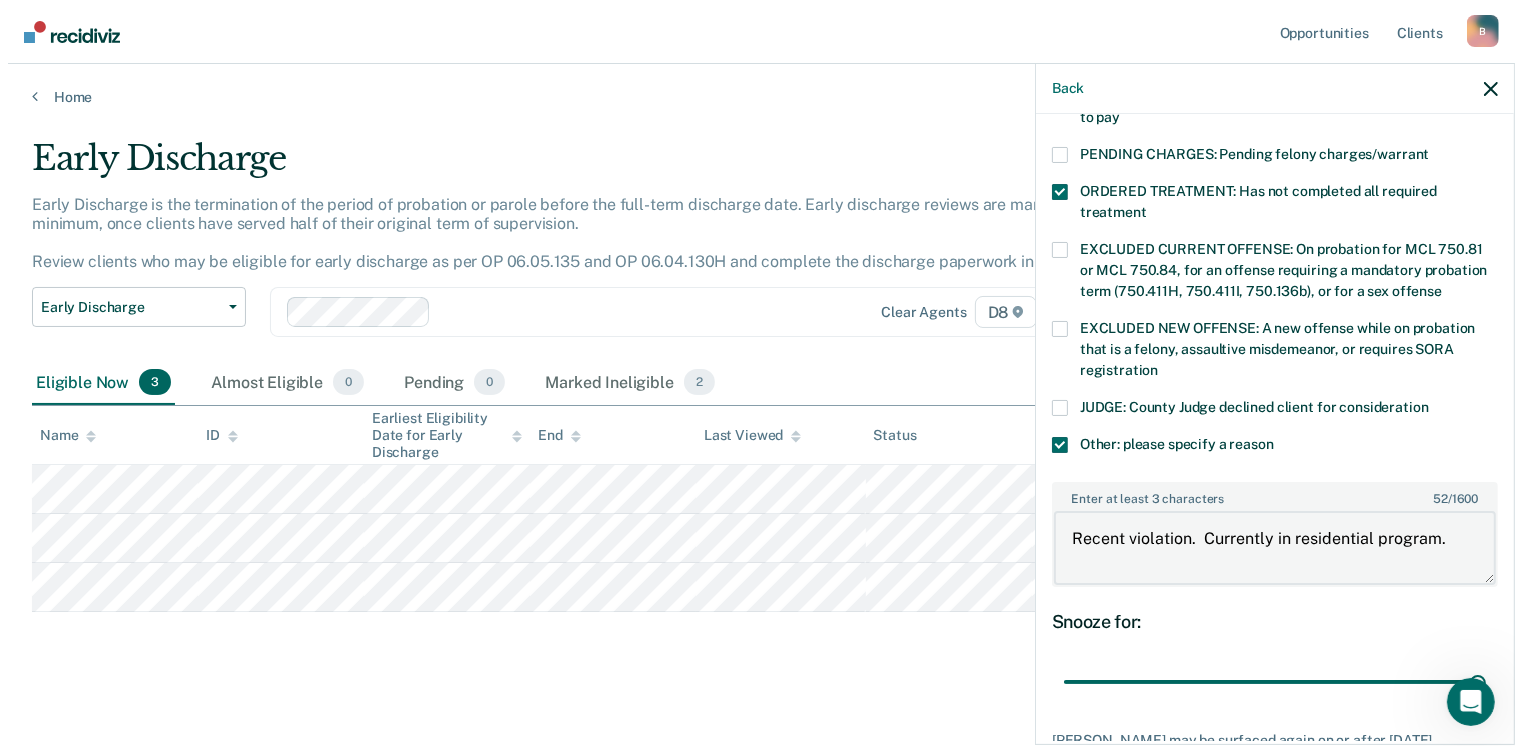 scroll, scrollTop: 766, scrollLeft: 0, axis: vertical 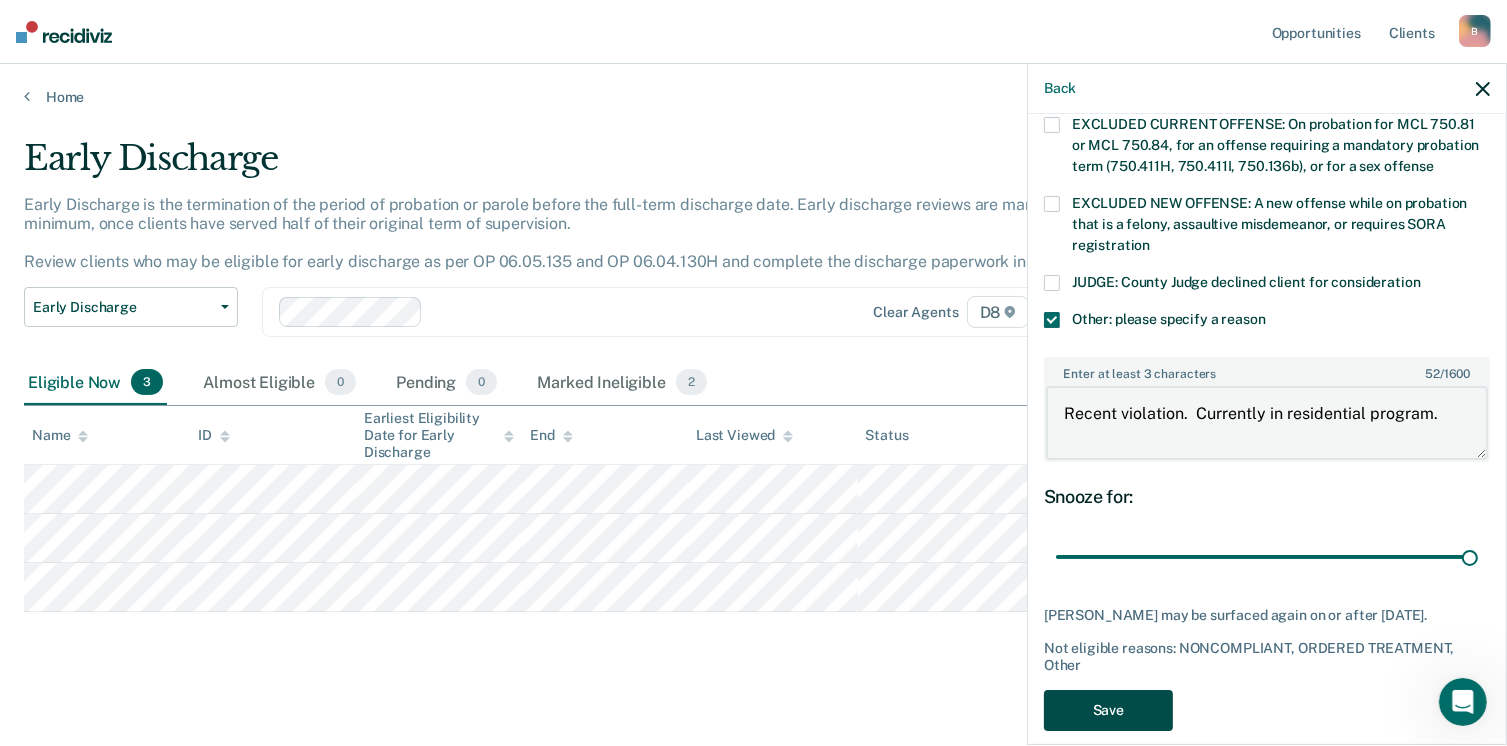 type on "Recent violation.  Currently in residential program." 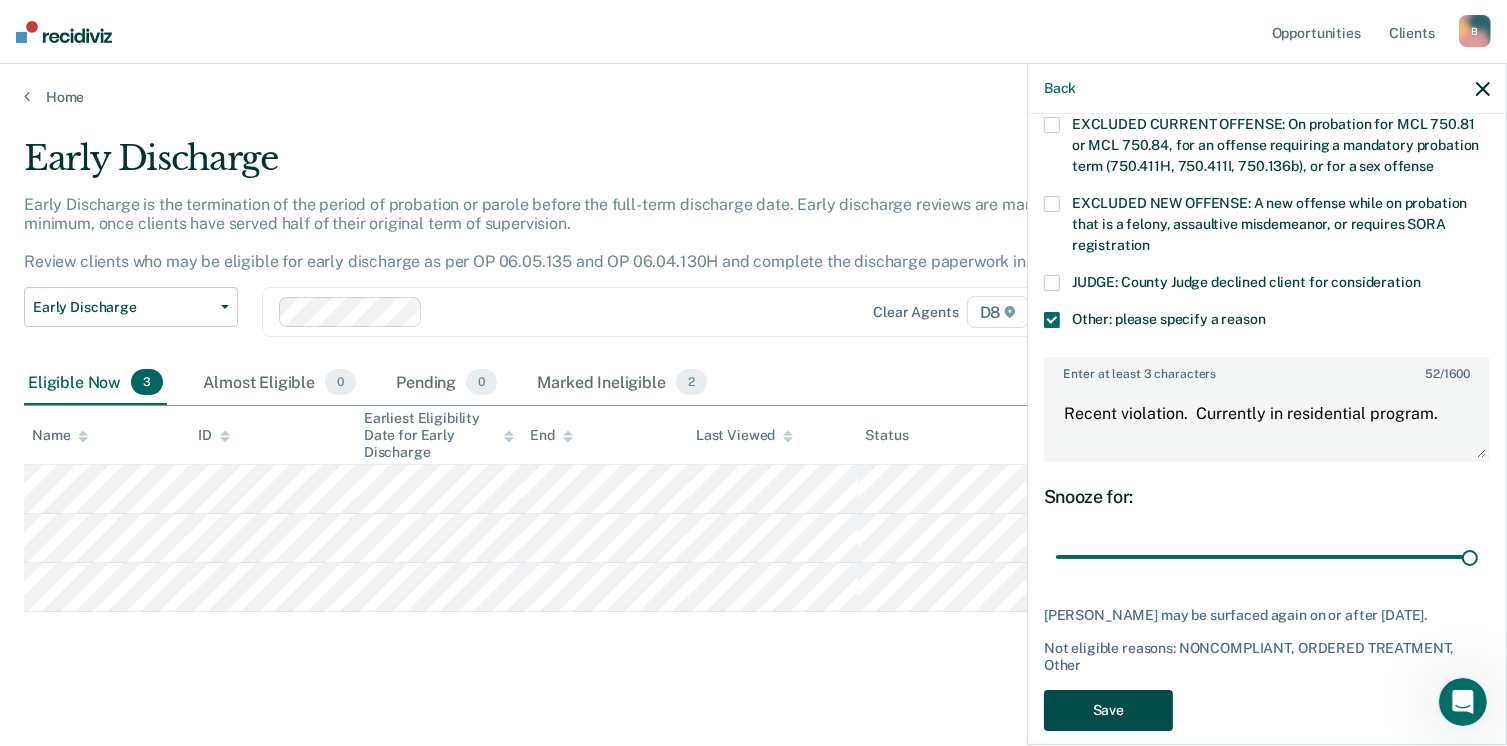 click on "Save" at bounding box center (1108, 710) 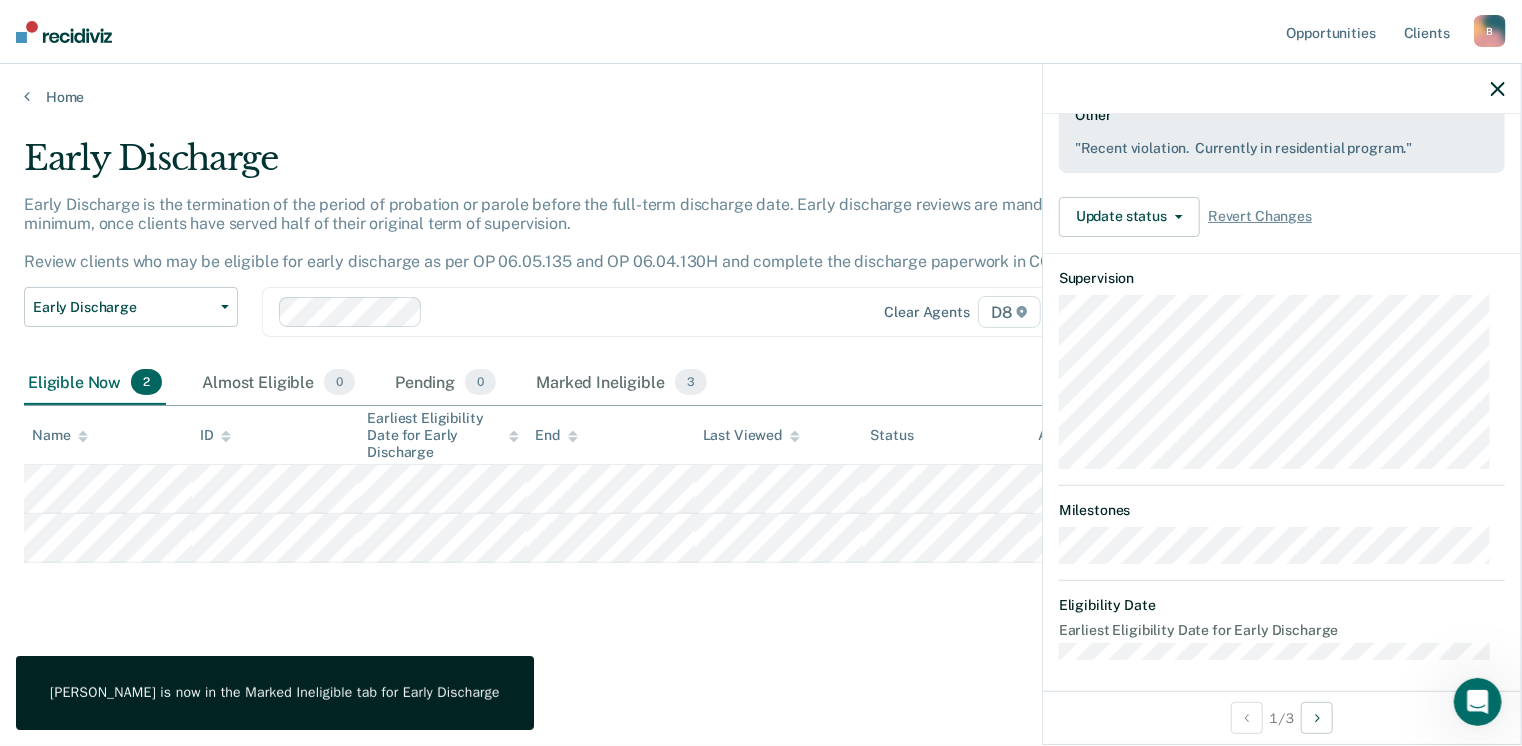 scroll, scrollTop: 392, scrollLeft: 0, axis: vertical 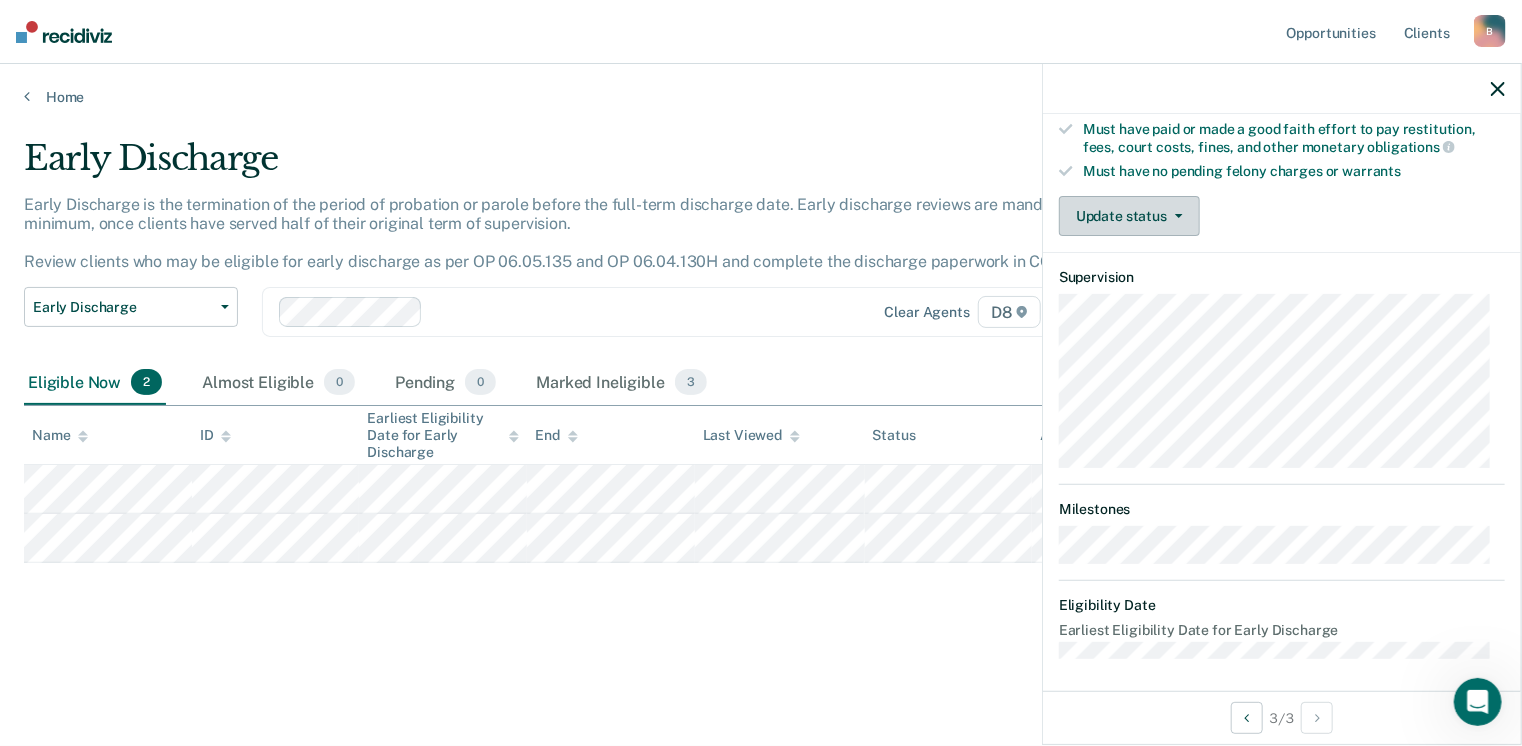 click on "Update status" at bounding box center (1129, 216) 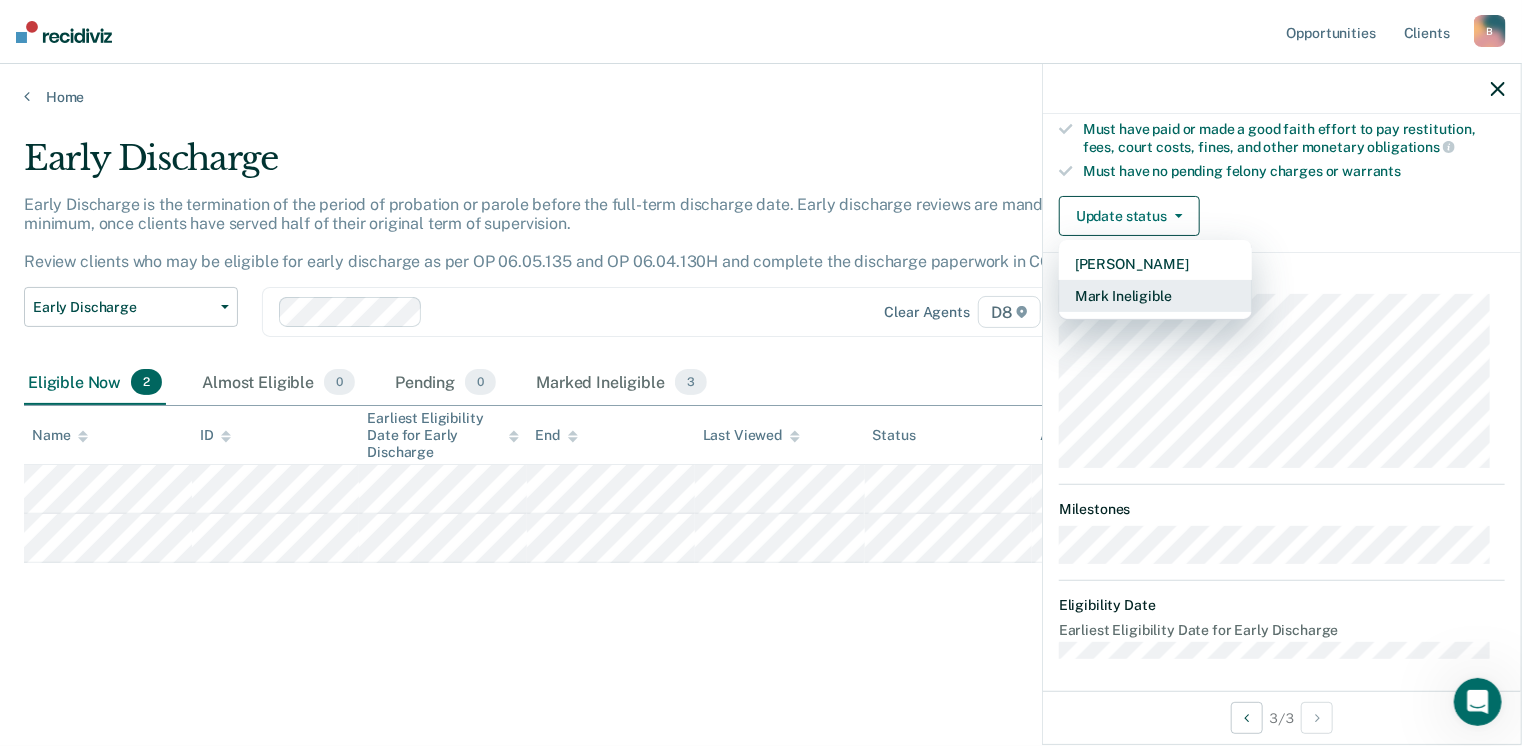 click on "Mark Ineligible" at bounding box center (1155, 296) 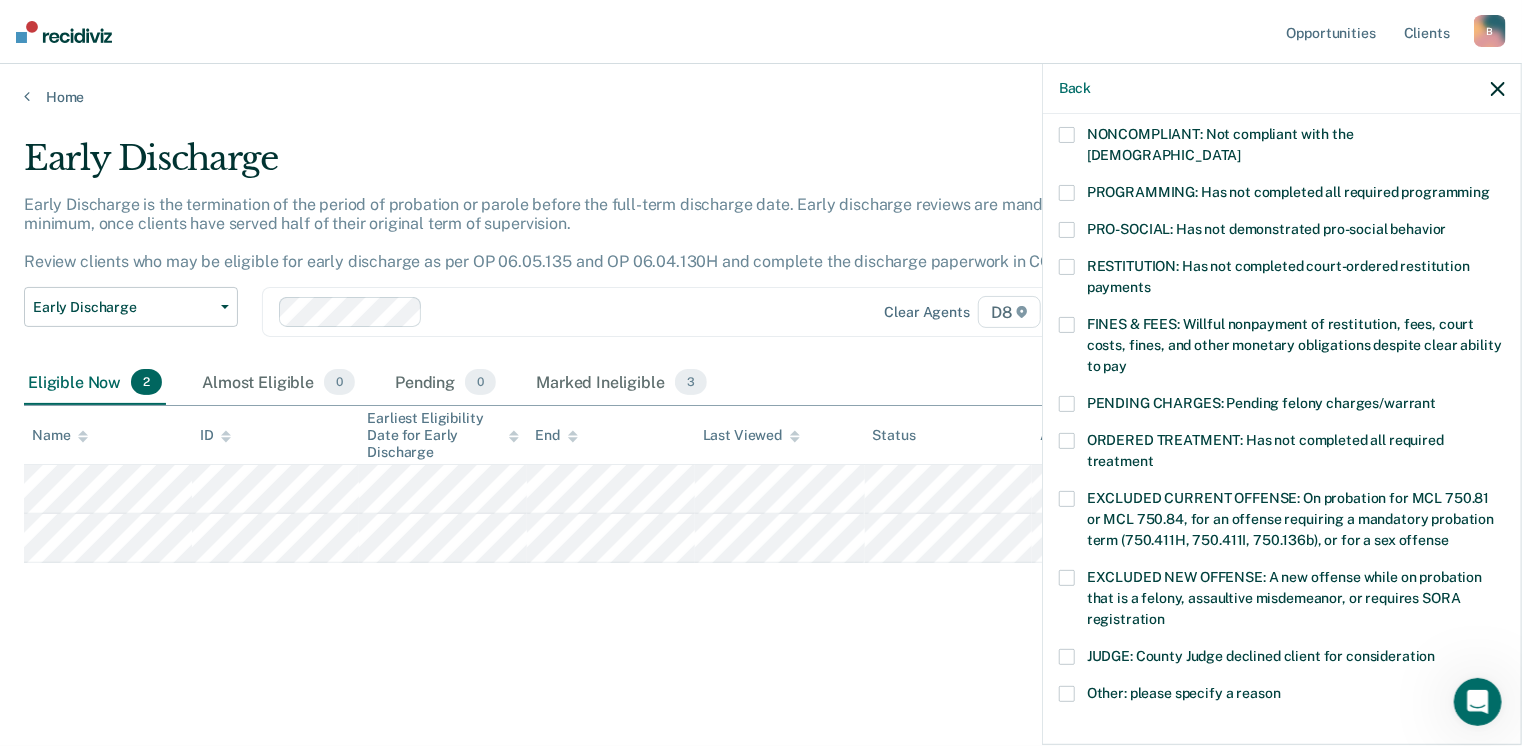 click at bounding box center [1067, 135] 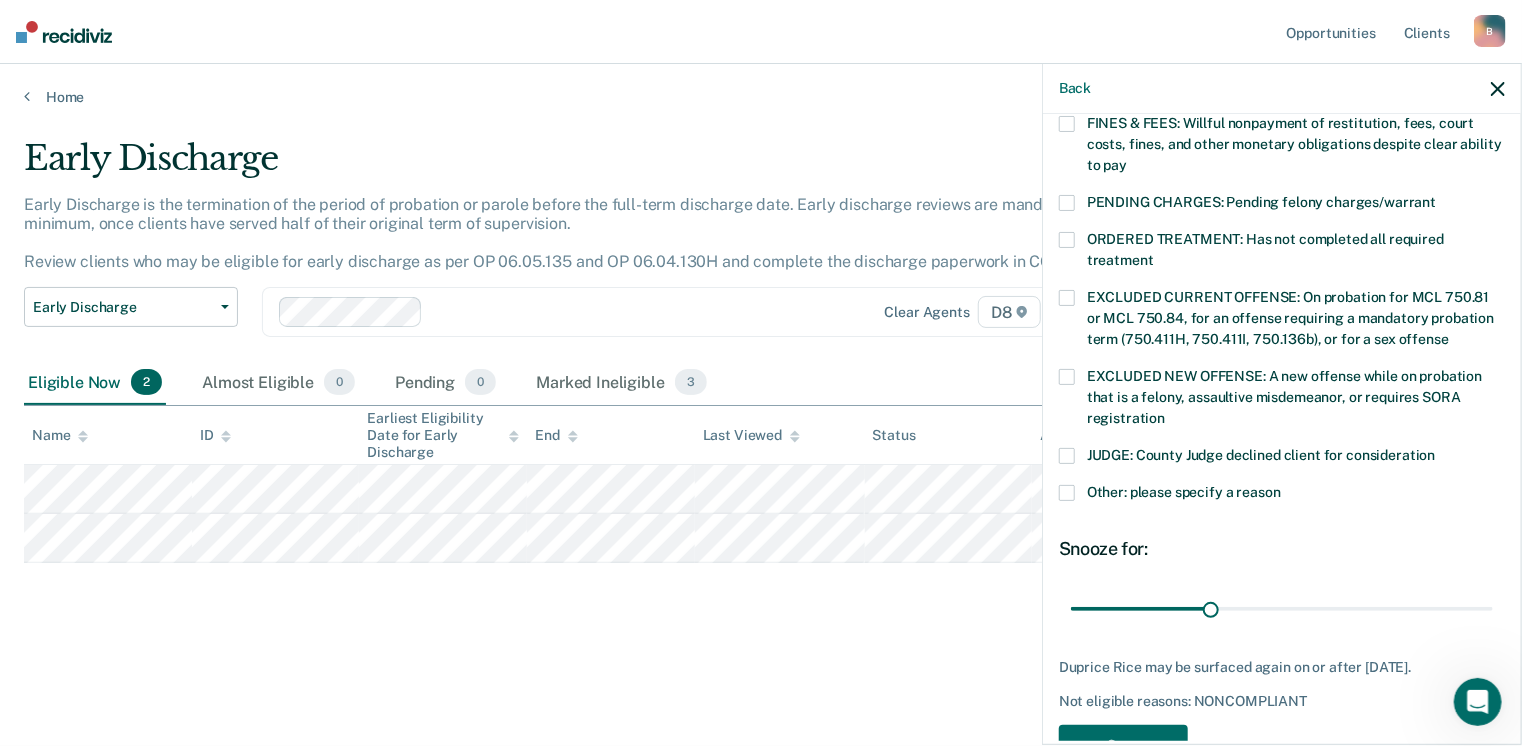 scroll, scrollTop: 630, scrollLeft: 0, axis: vertical 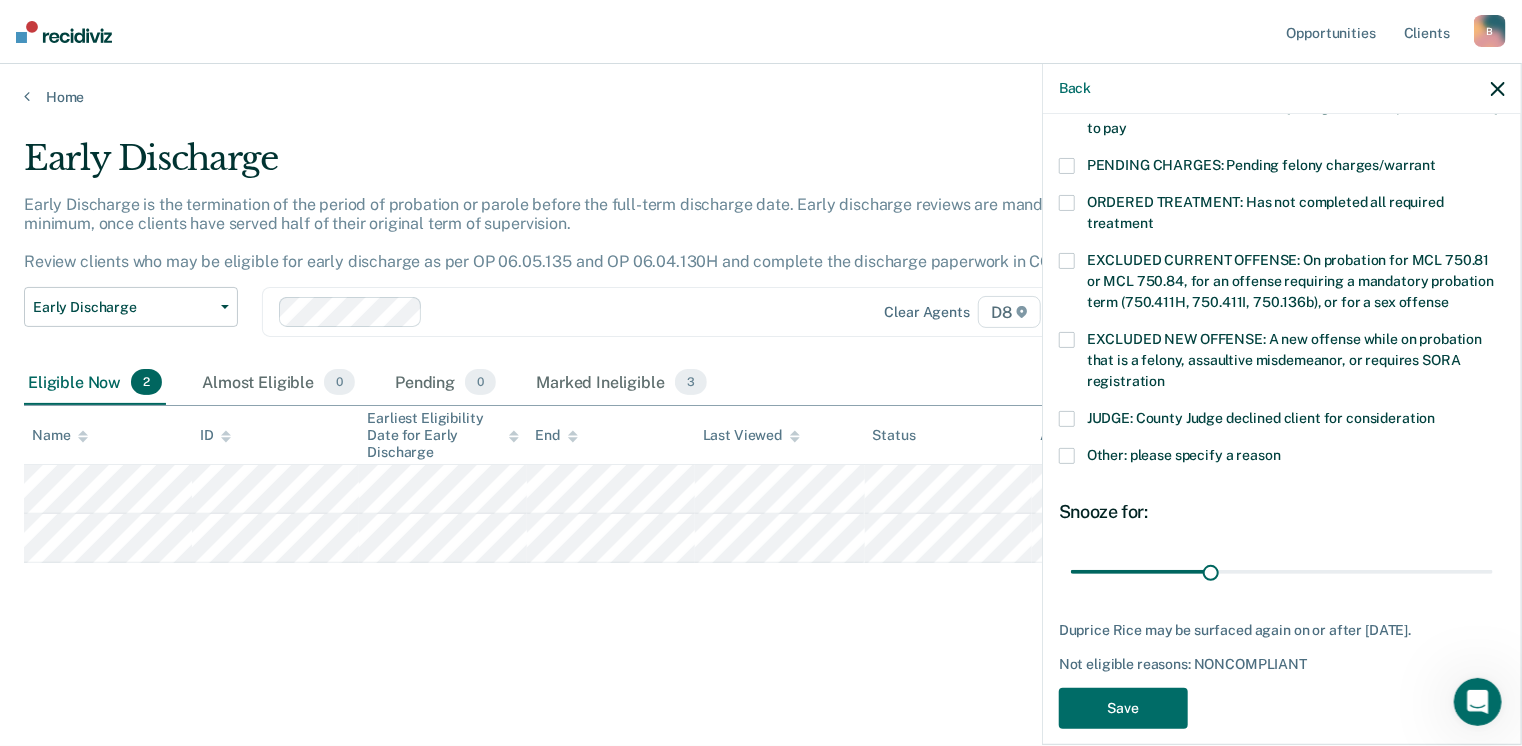 click at bounding box center [1067, 456] 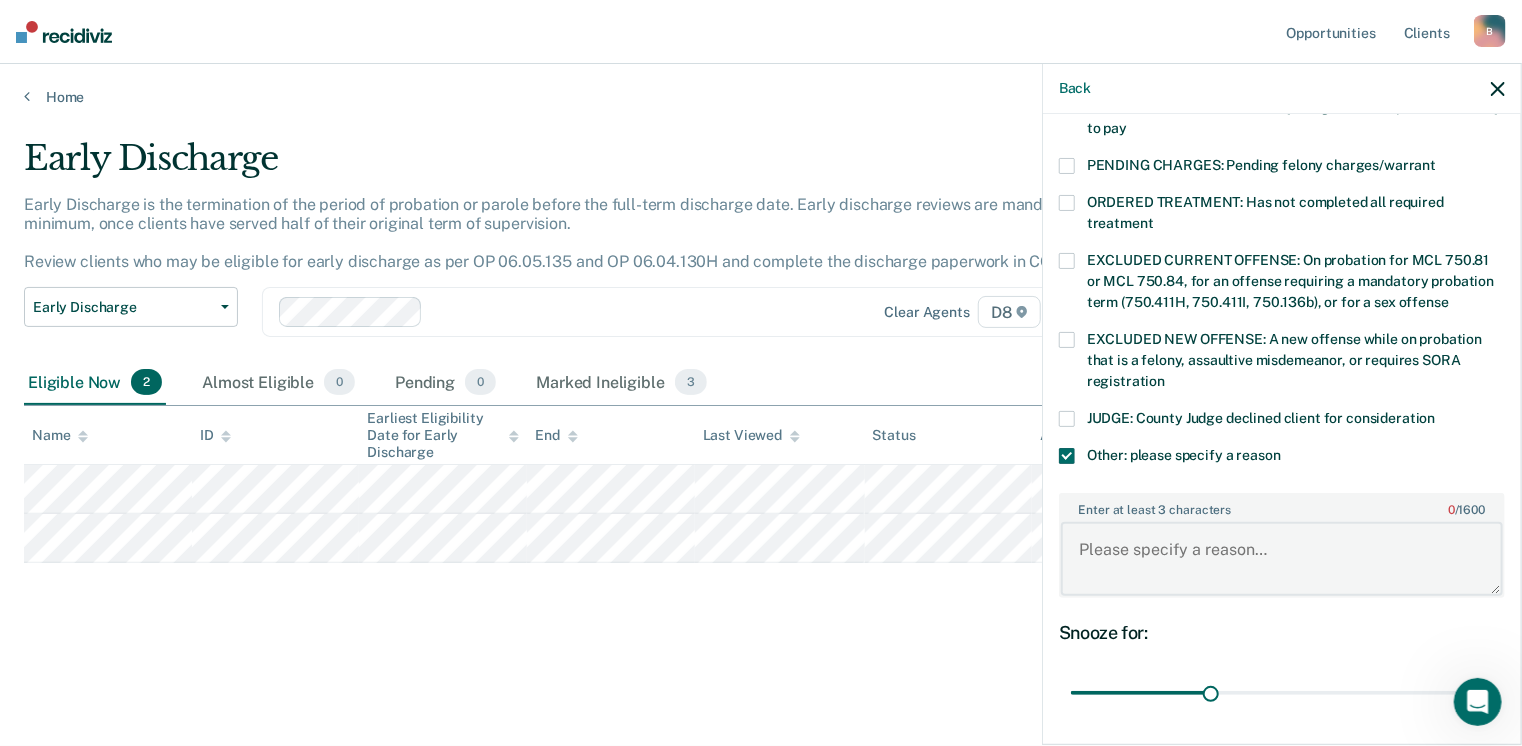 click on "Enter at least 3 characters 0  /  1600" at bounding box center (1282, 559) 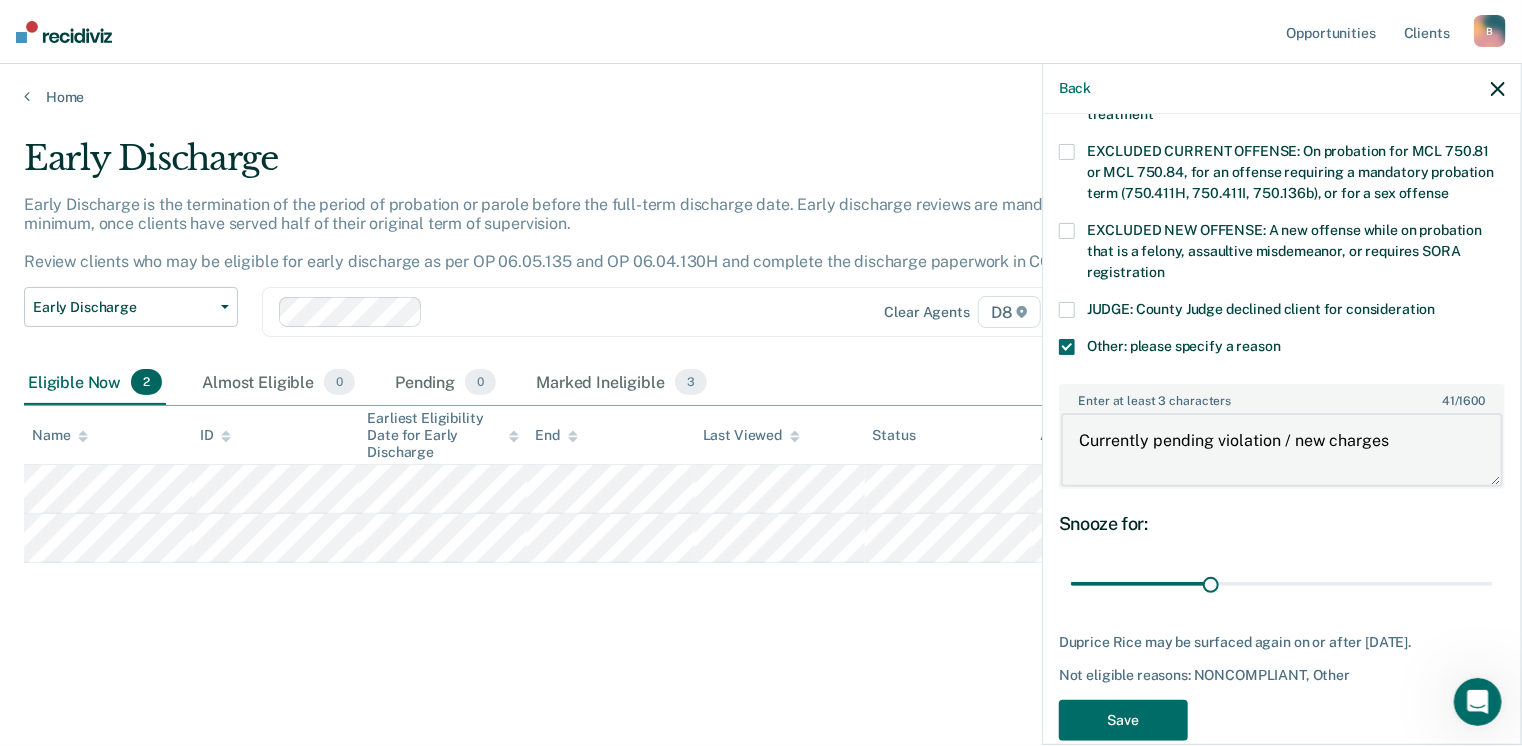 scroll, scrollTop: 749, scrollLeft: 0, axis: vertical 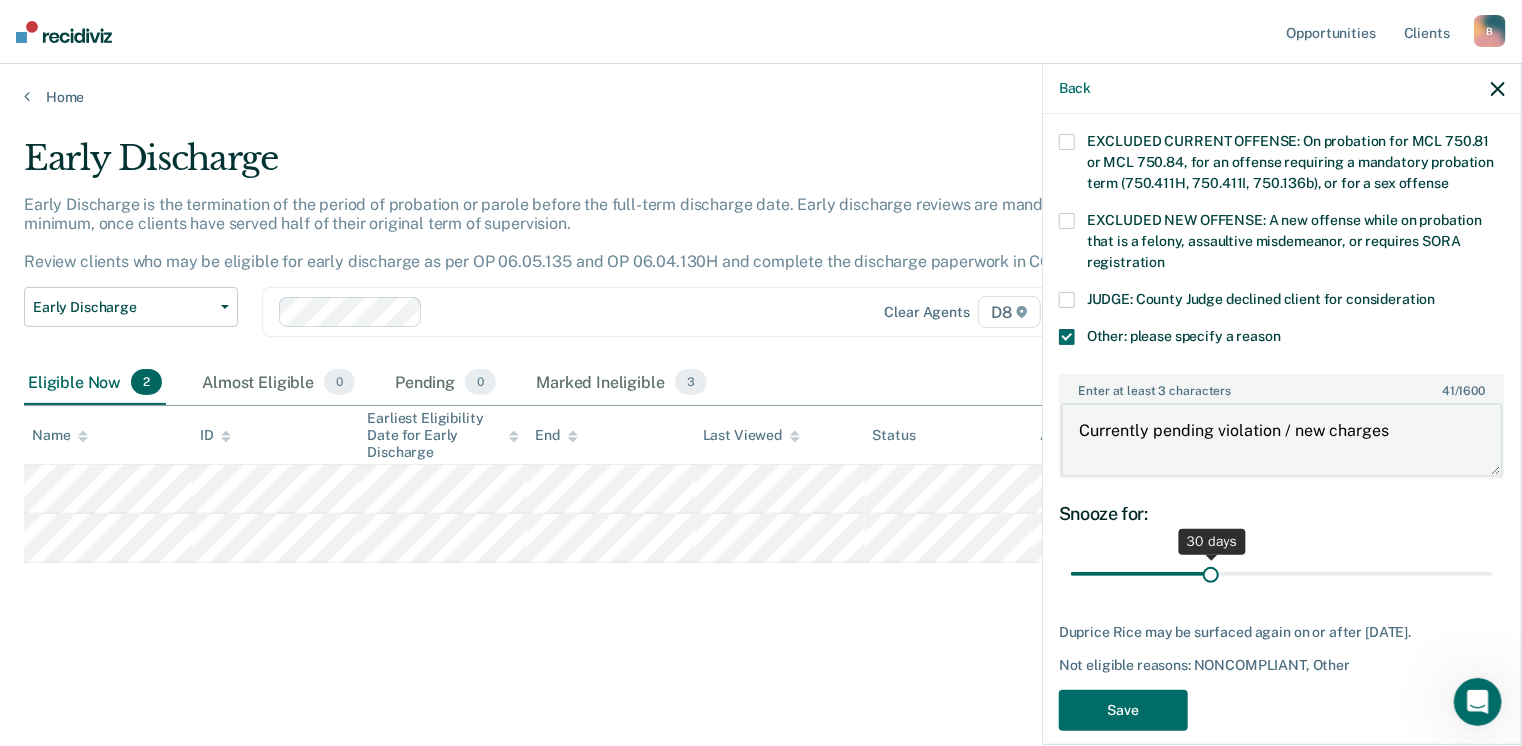 type on "Currently pending violation / new charges" 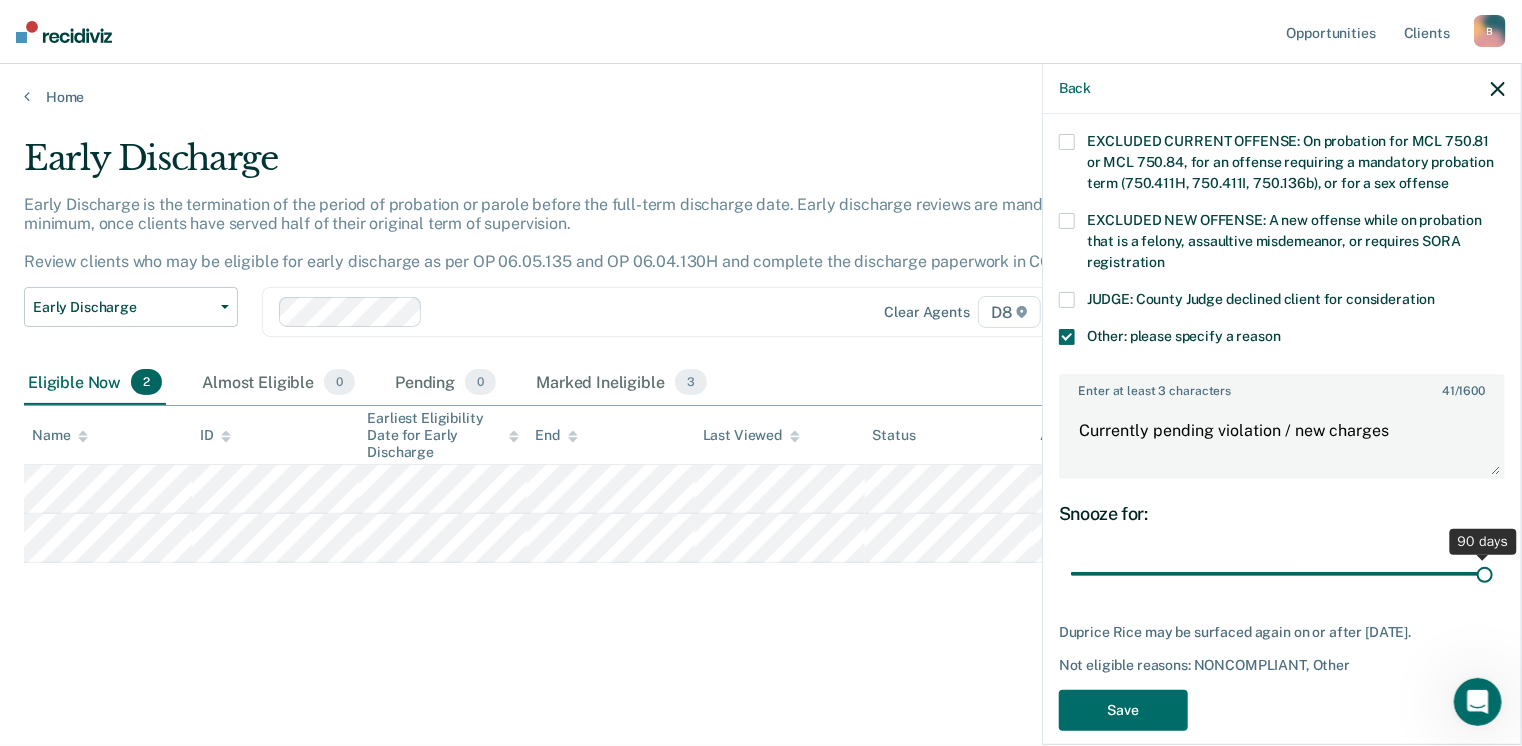 drag, startPoint x: 1203, startPoint y: 549, endPoint x: 1521, endPoint y: 550, distance: 318.0016 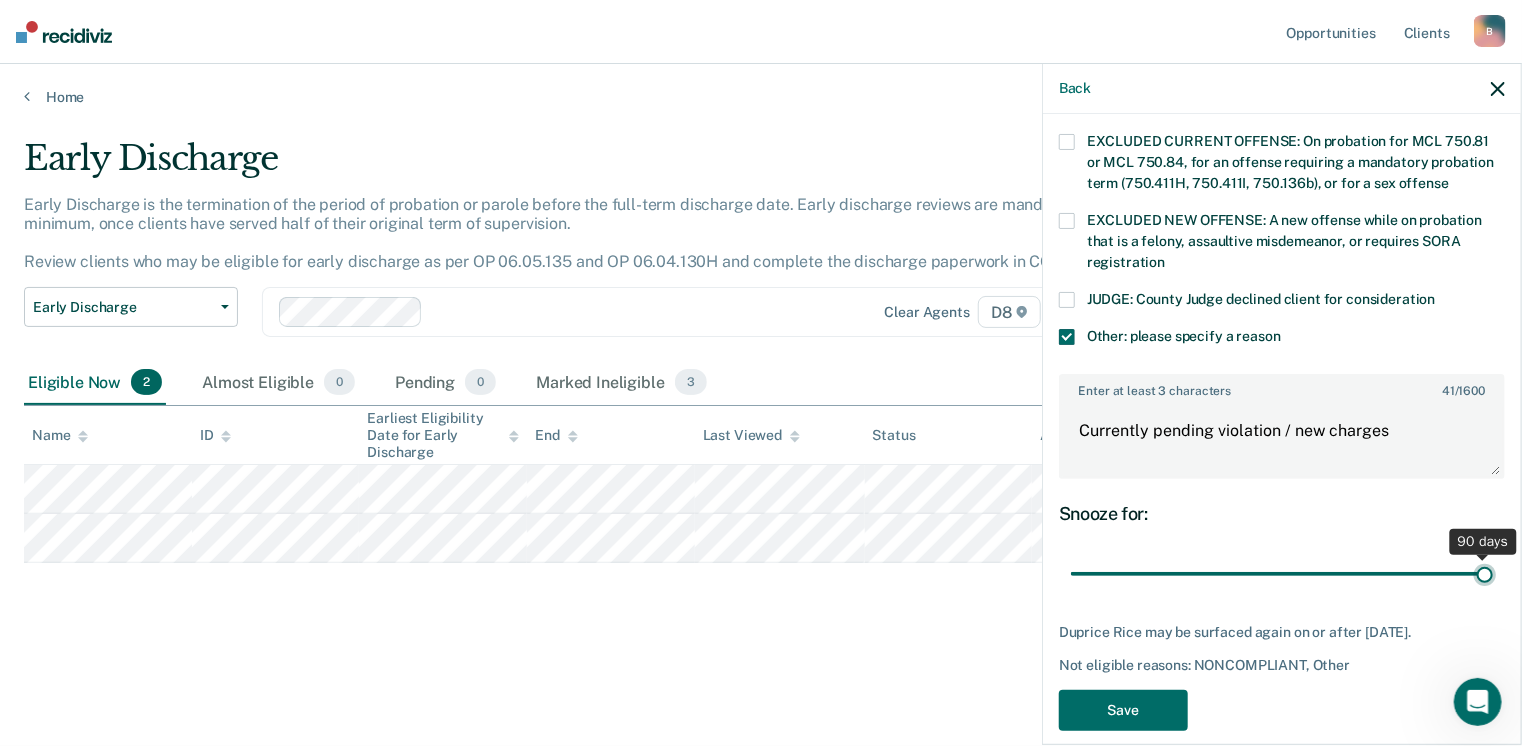 type on "90" 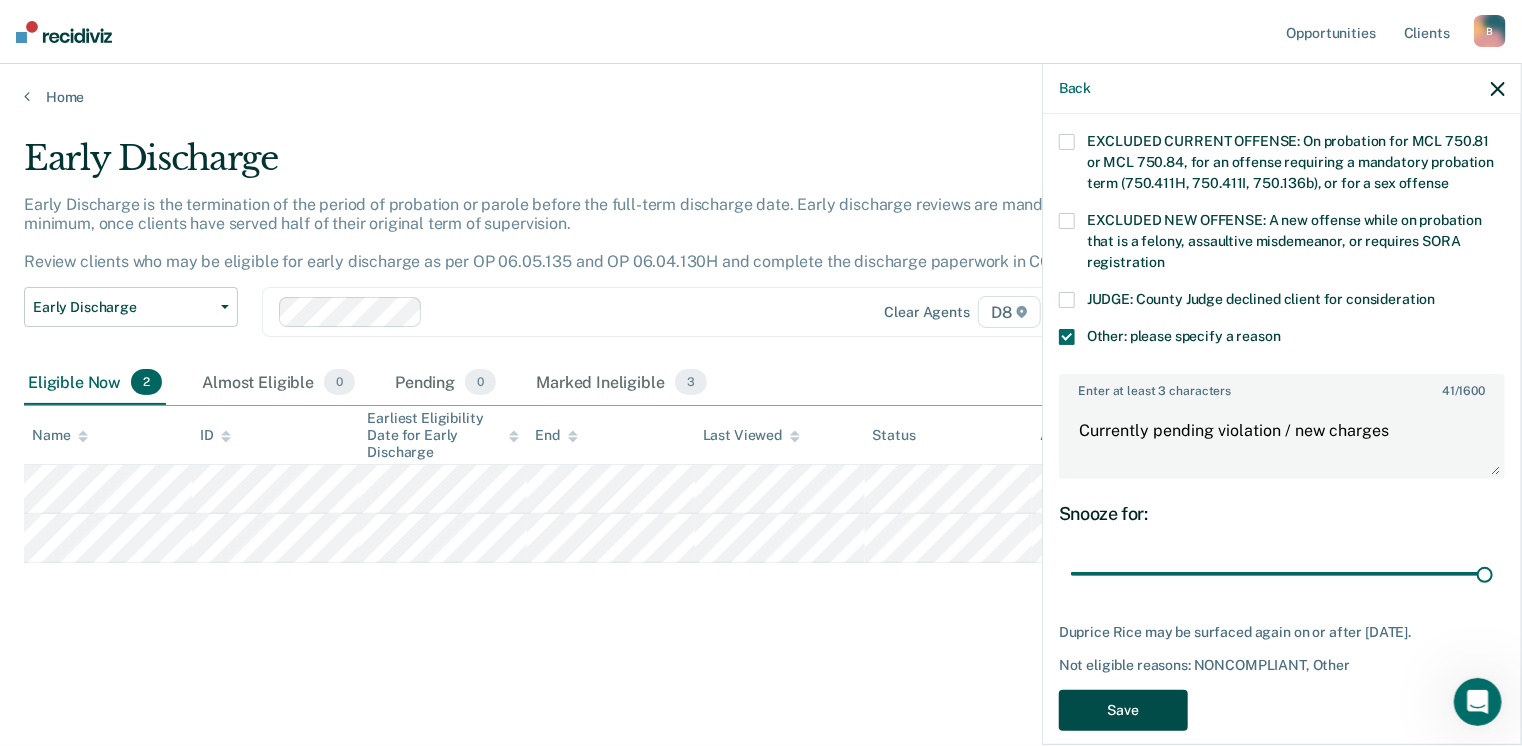 click on "Save" at bounding box center [1123, 710] 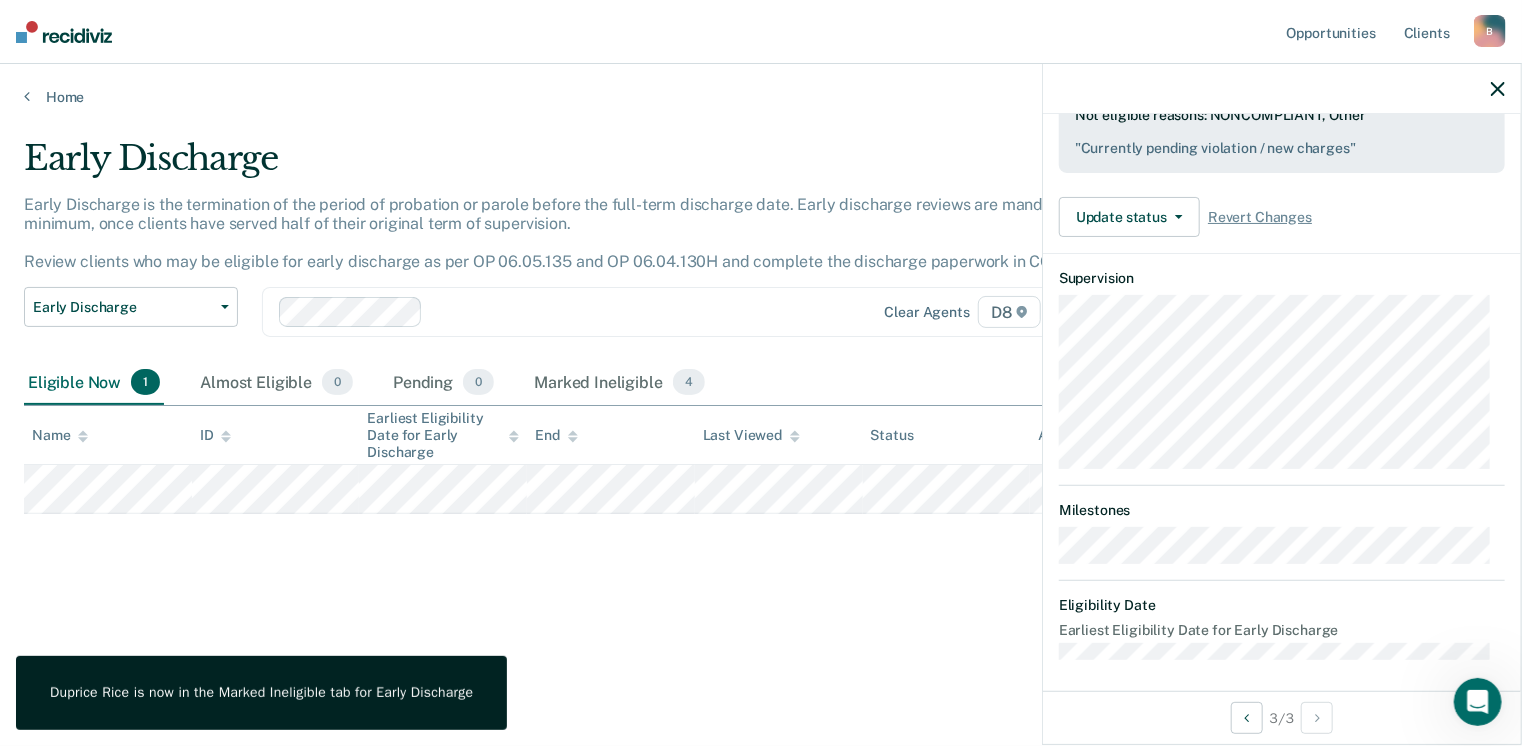 scroll, scrollTop: 392, scrollLeft: 0, axis: vertical 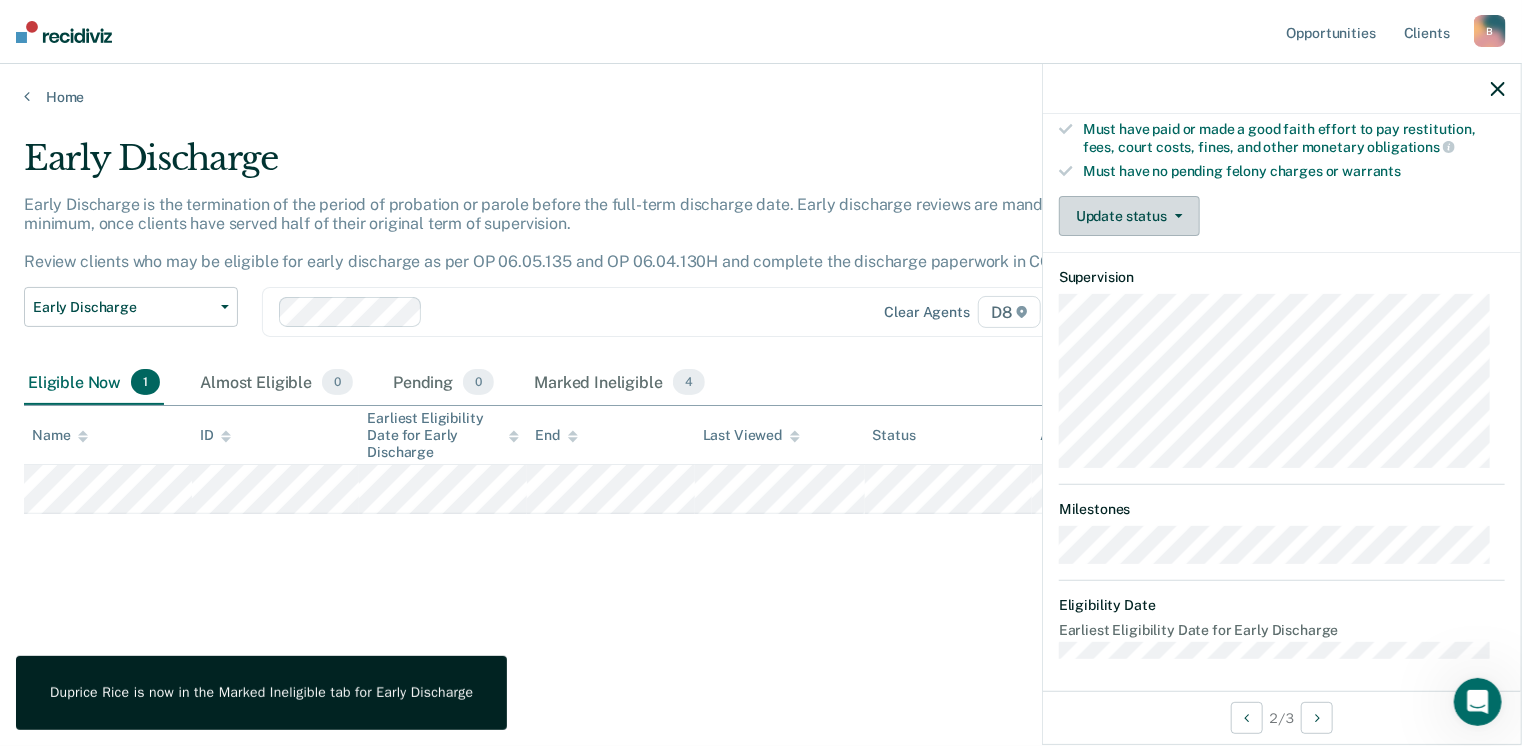 click on "Update status" at bounding box center (1129, 216) 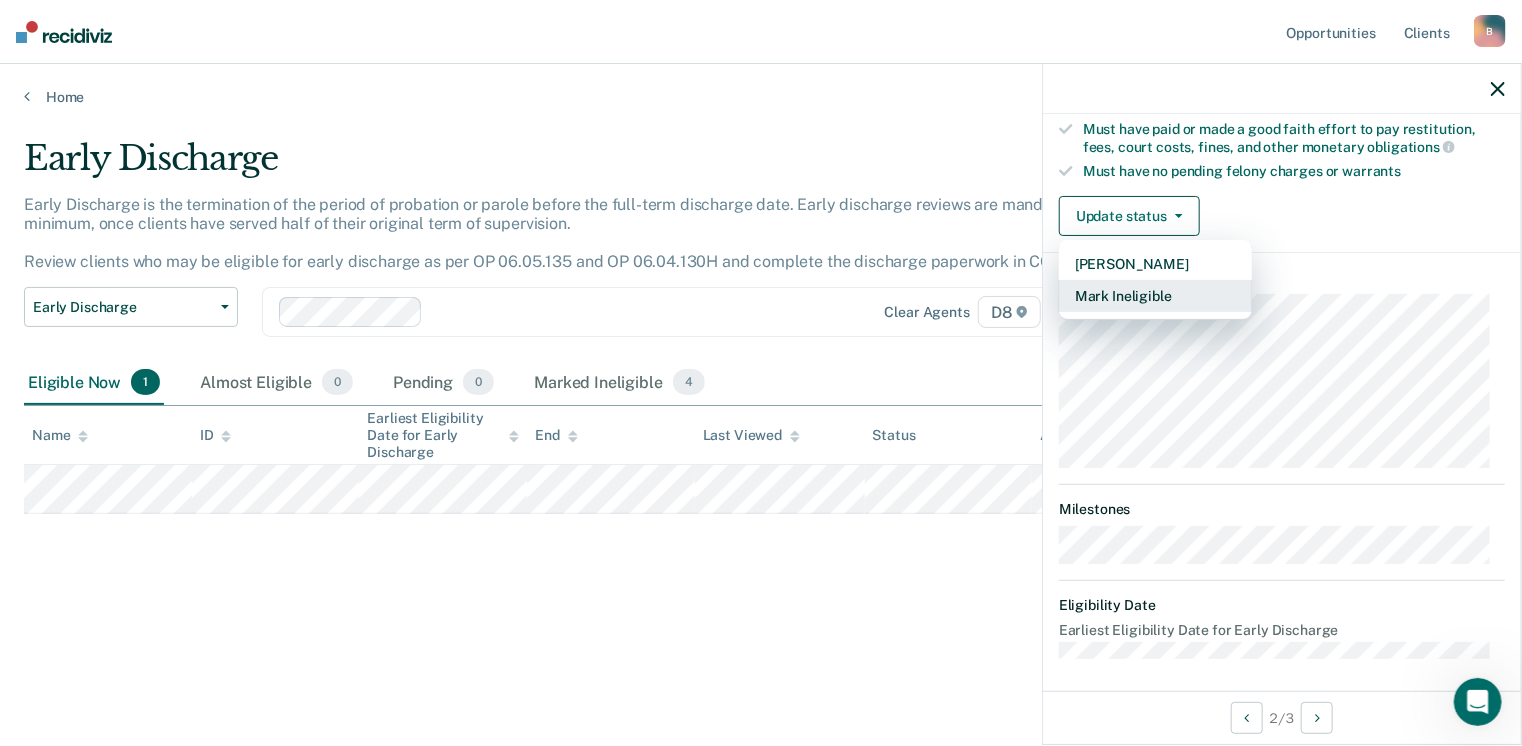 click on "Mark Ineligible" at bounding box center [1155, 296] 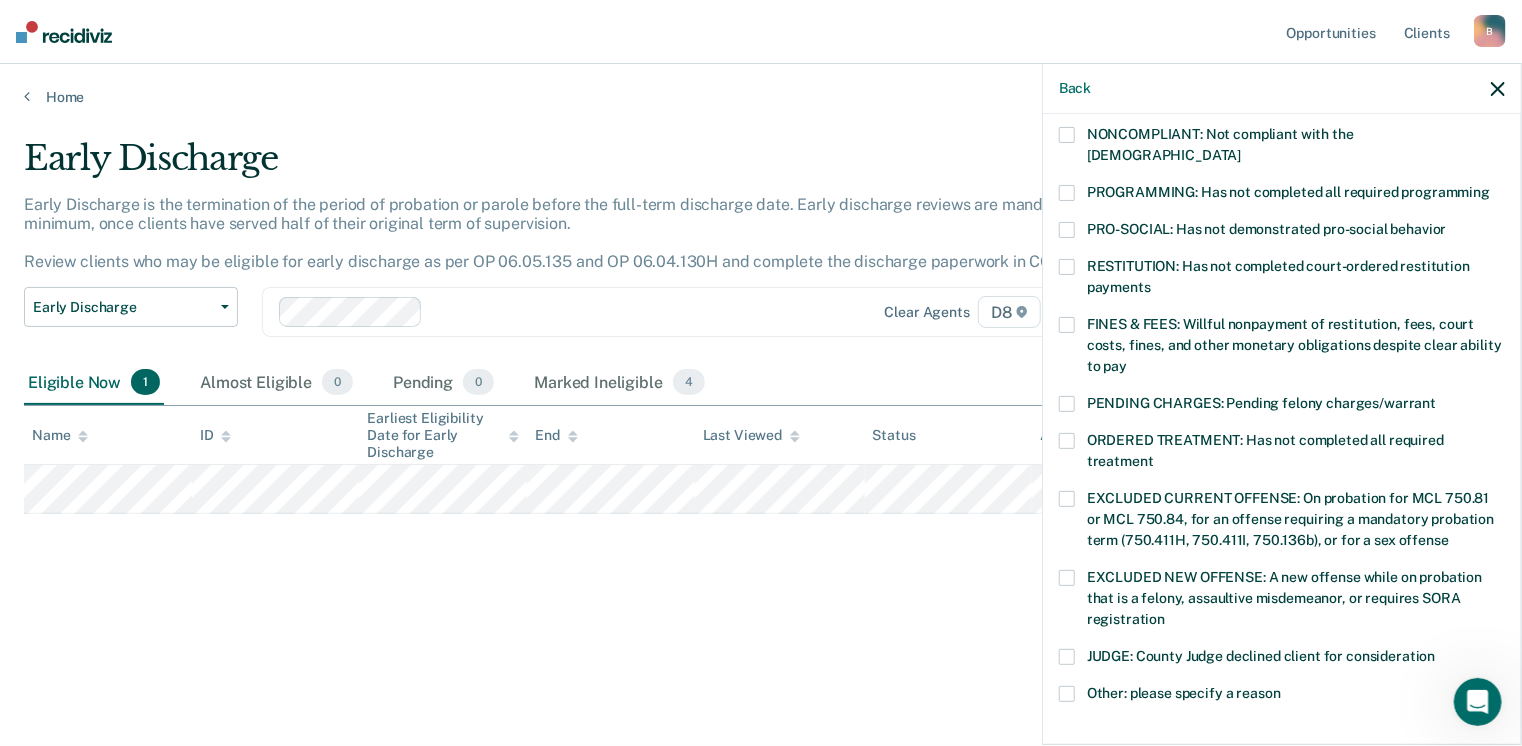 click at bounding box center [1067, 193] 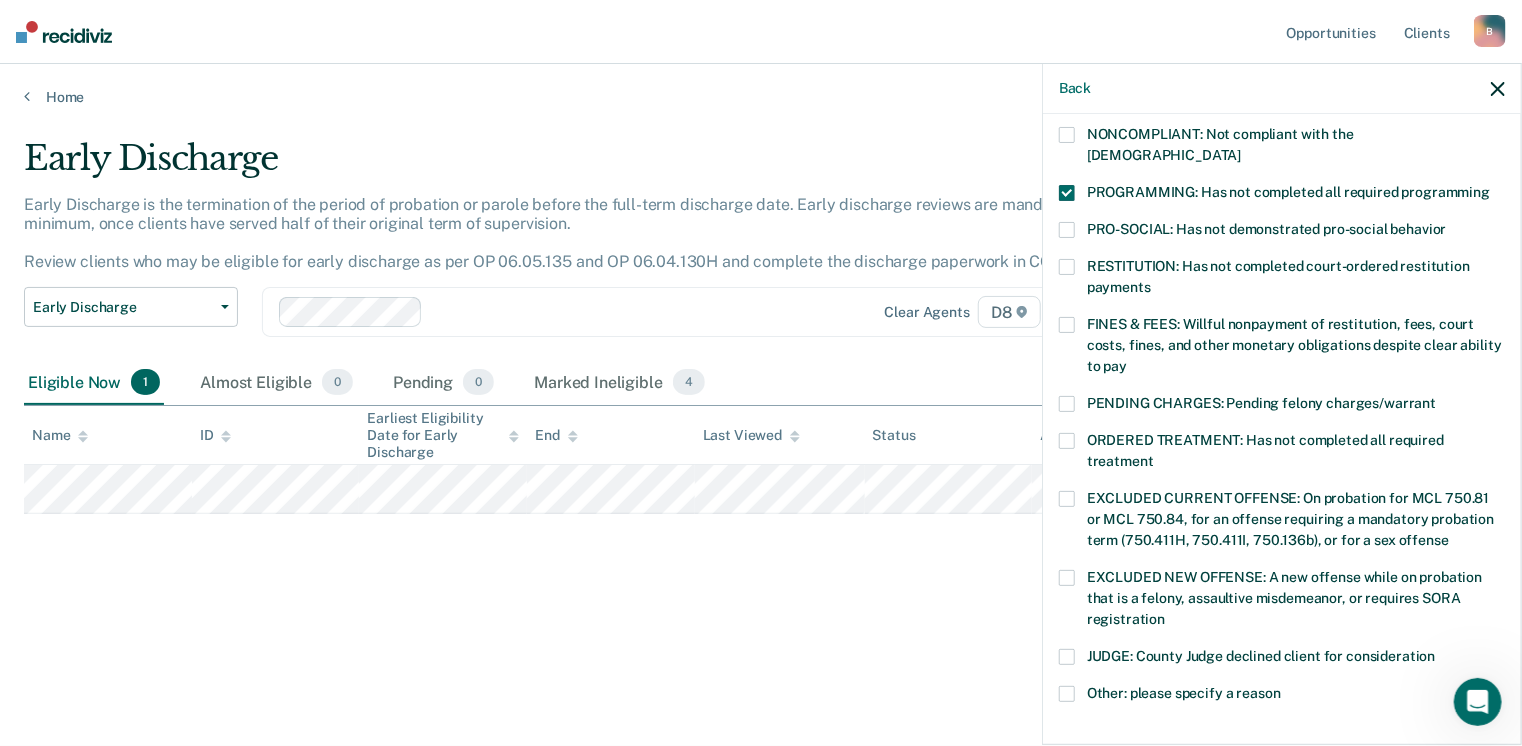 click at bounding box center [1067, 135] 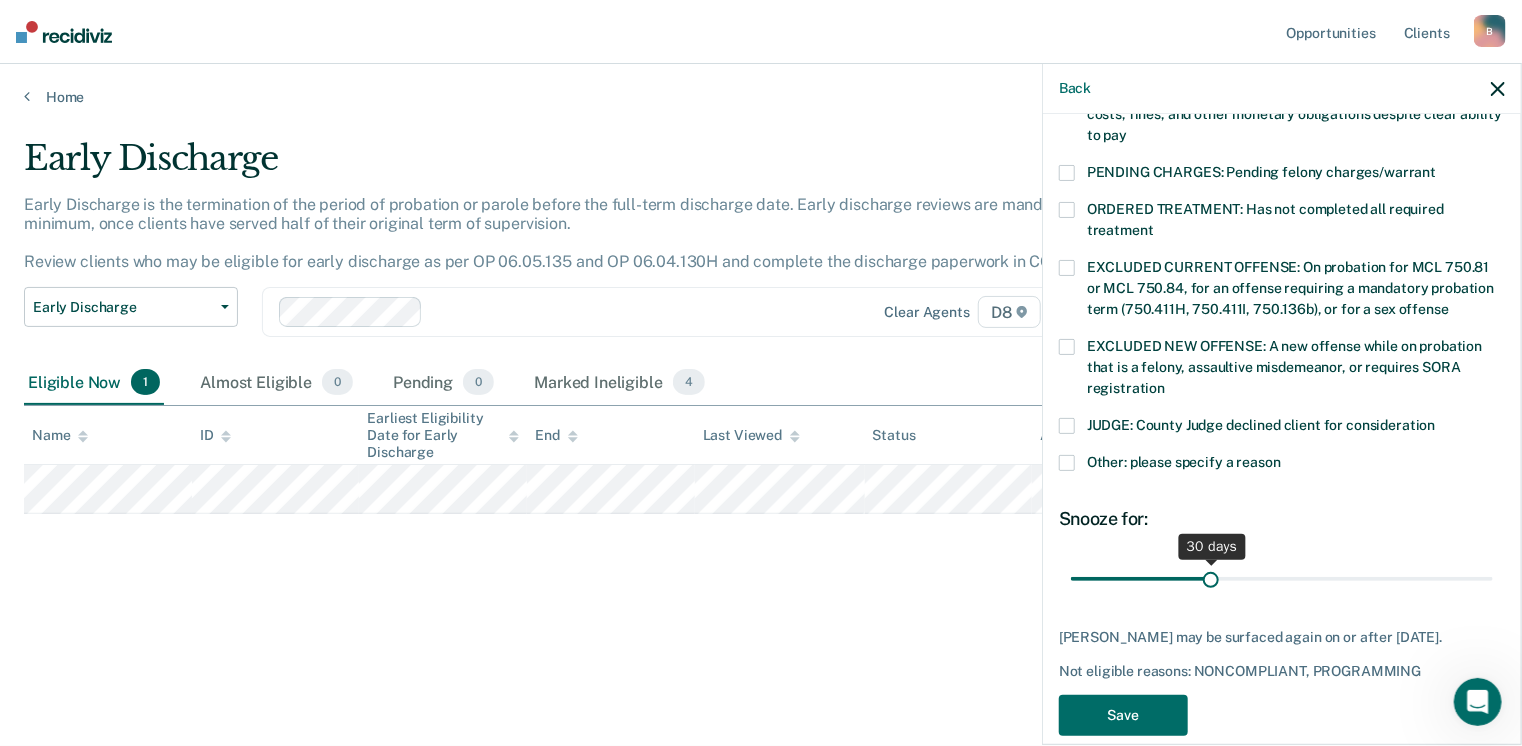 scroll, scrollTop: 630, scrollLeft: 0, axis: vertical 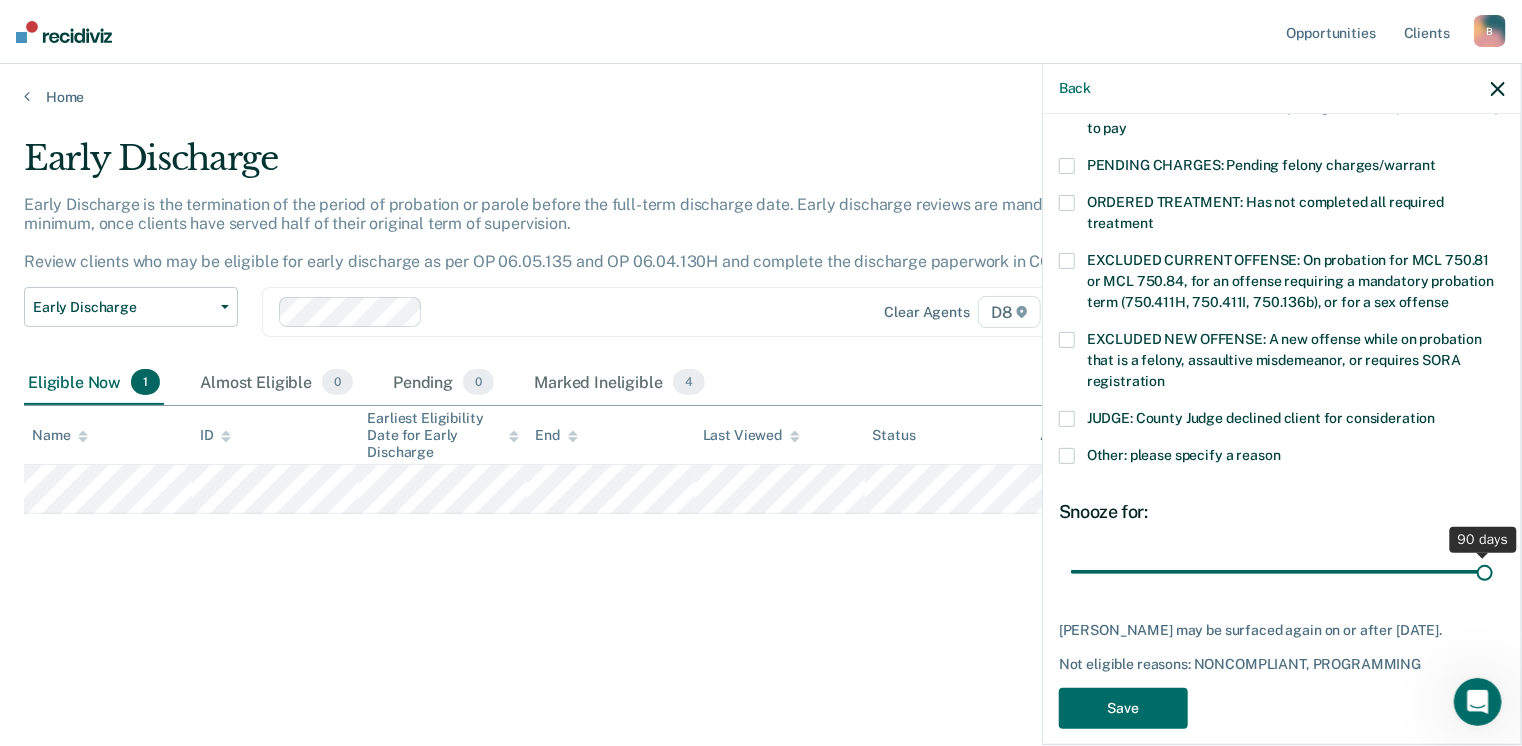 drag, startPoint x: 1202, startPoint y: 545, endPoint x: 1528, endPoint y: 537, distance: 326.09814 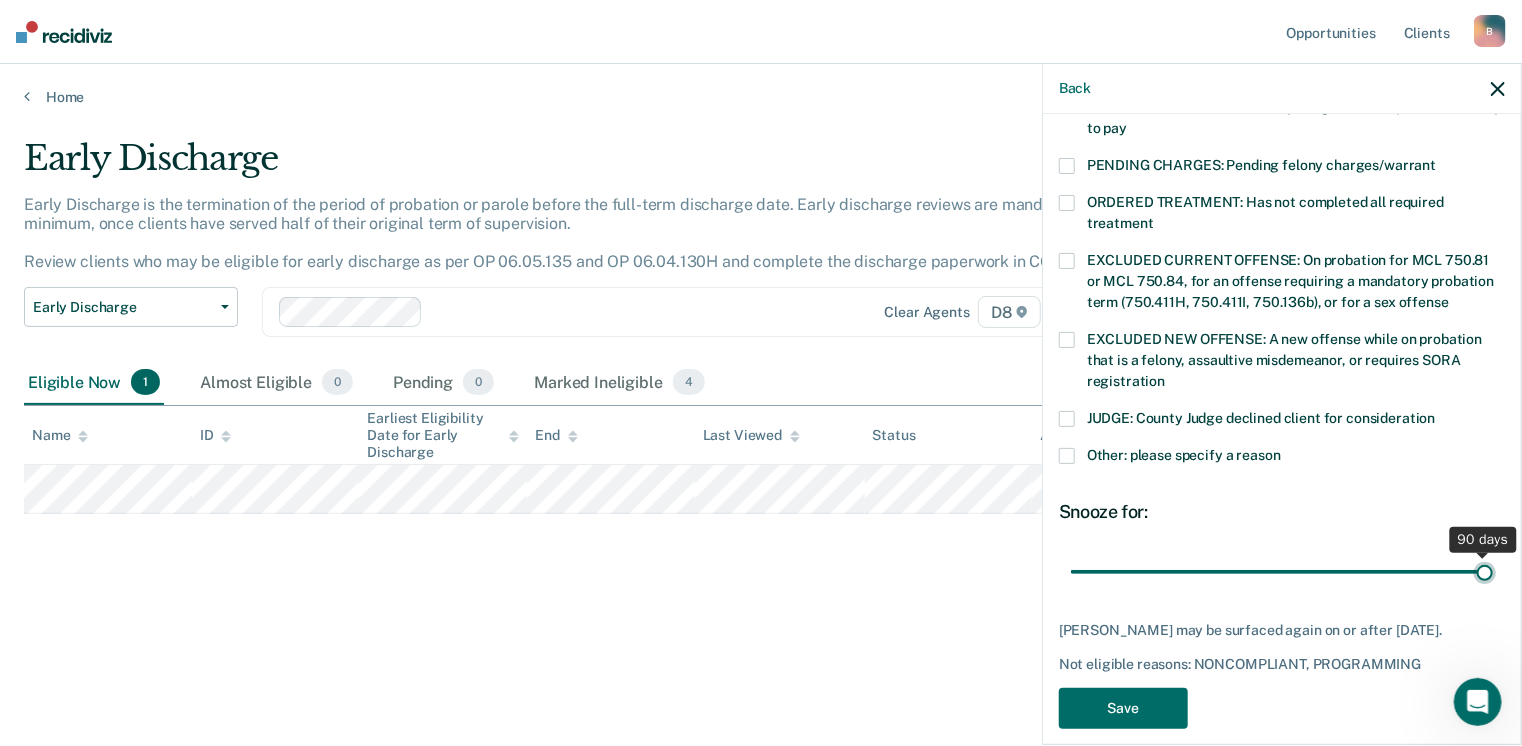 type on "90" 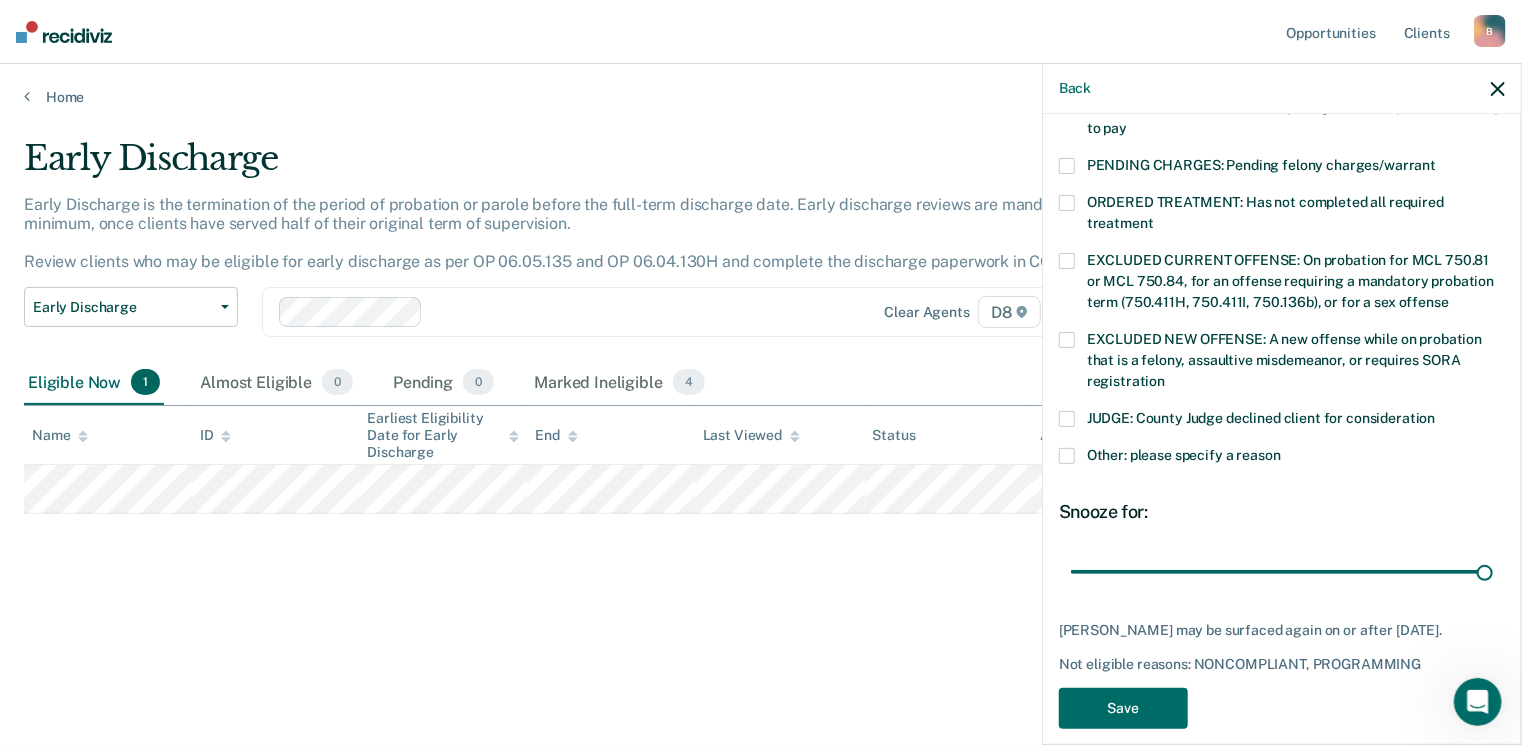click at bounding box center [1067, 456] 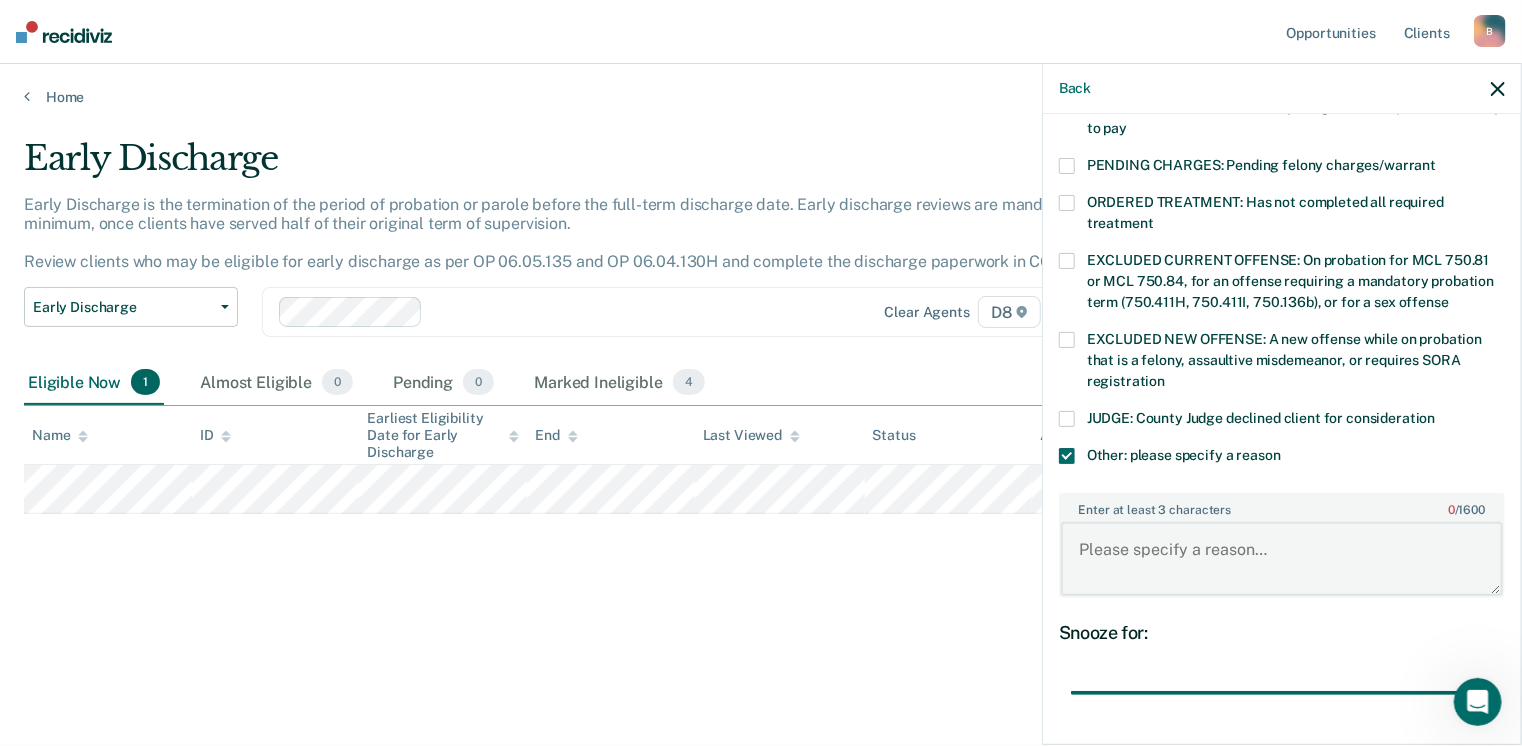 drag, startPoint x: 1155, startPoint y: 514, endPoint x: 1162, endPoint y: 524, distance: 12.206555 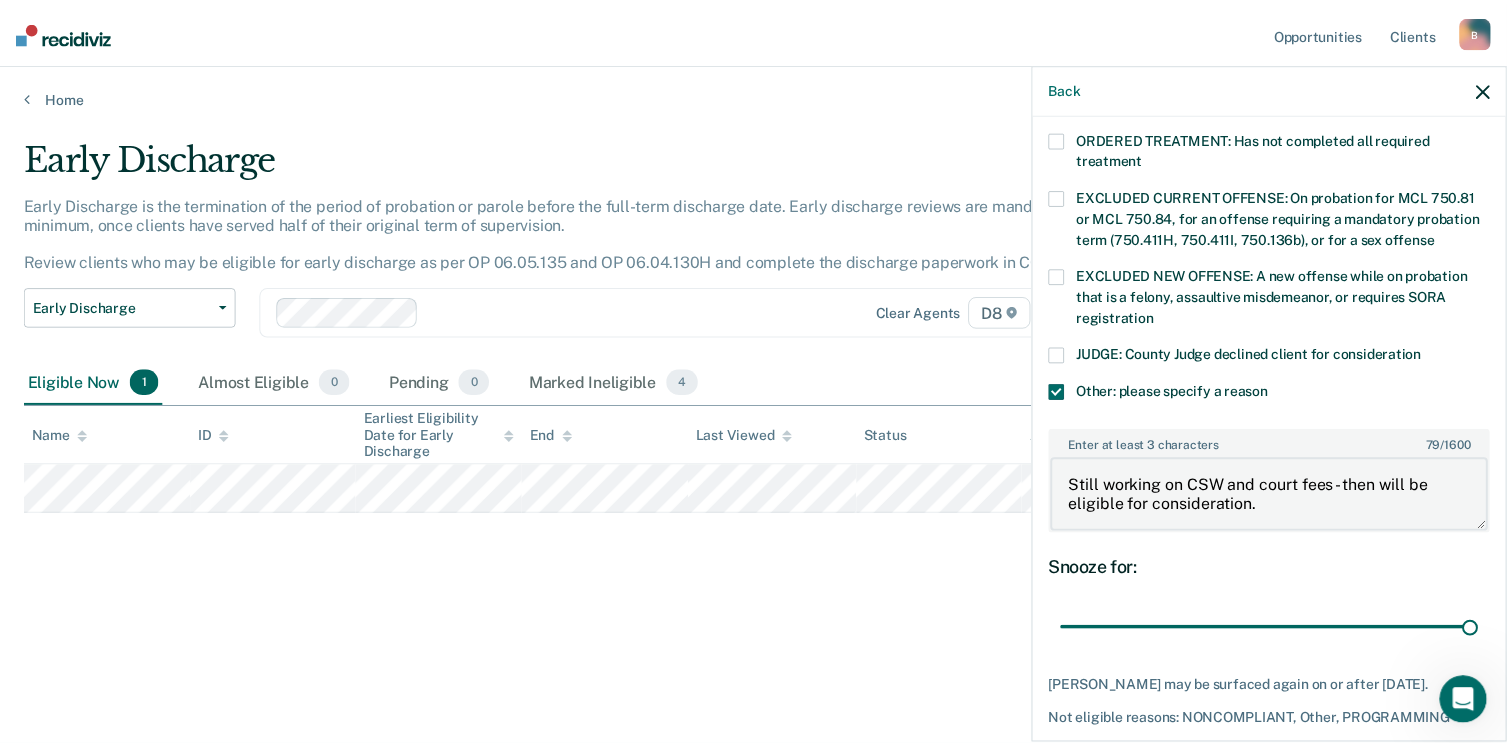 scroll, scrollTop: 749, scrollLeft: 0, axis: vertical 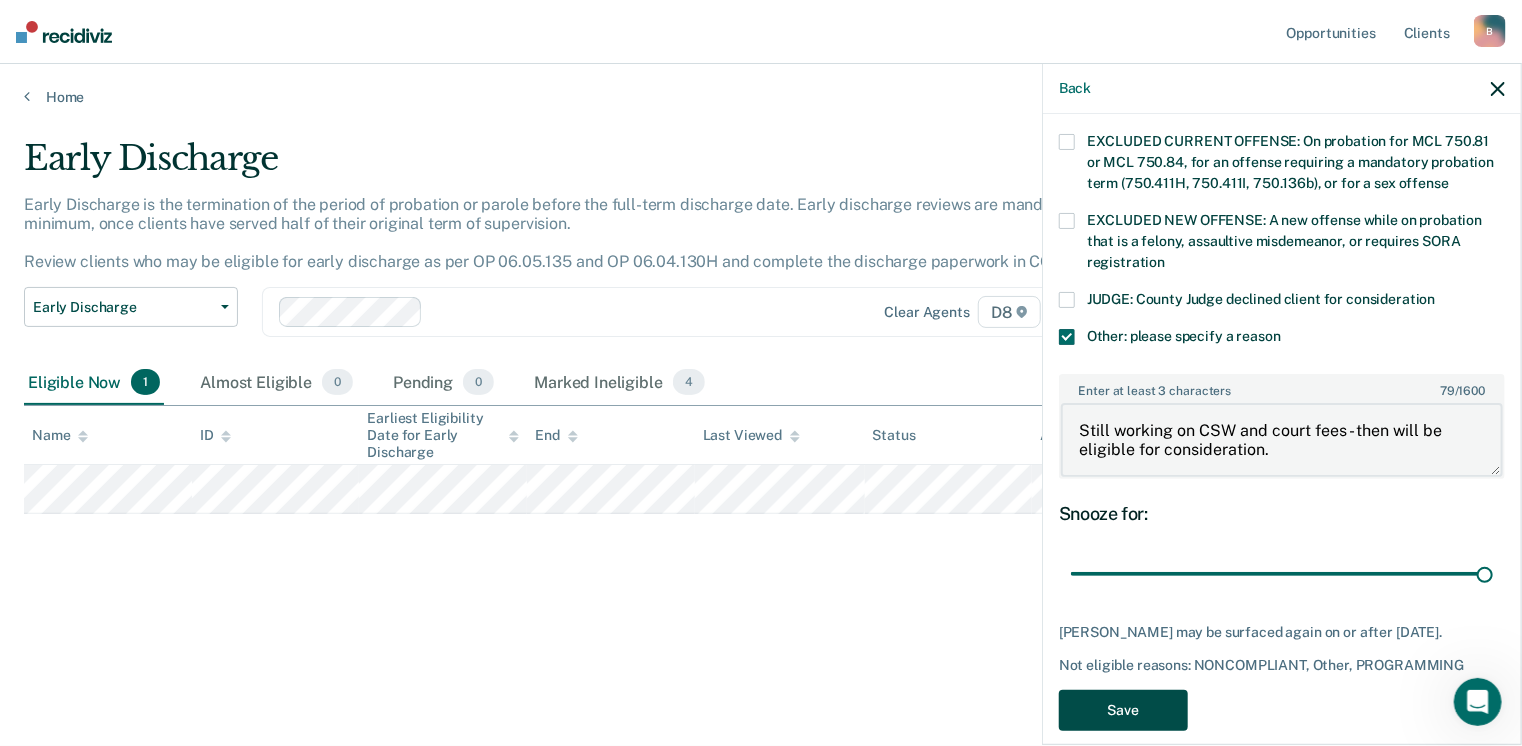 type on "Still working on CSW and court fees - then will be eligible for consideration." 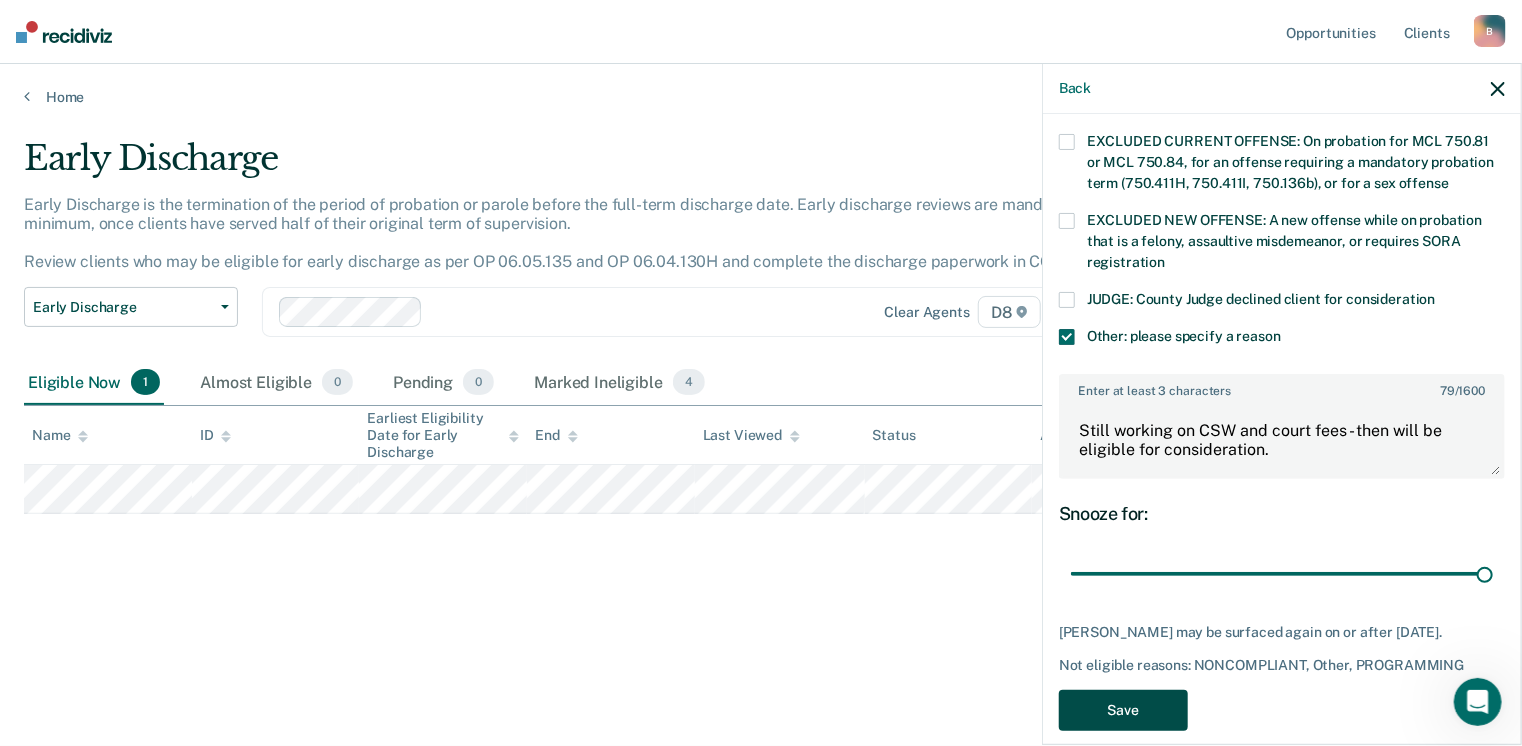 click on "Save" at bounding box center [1123, 710] 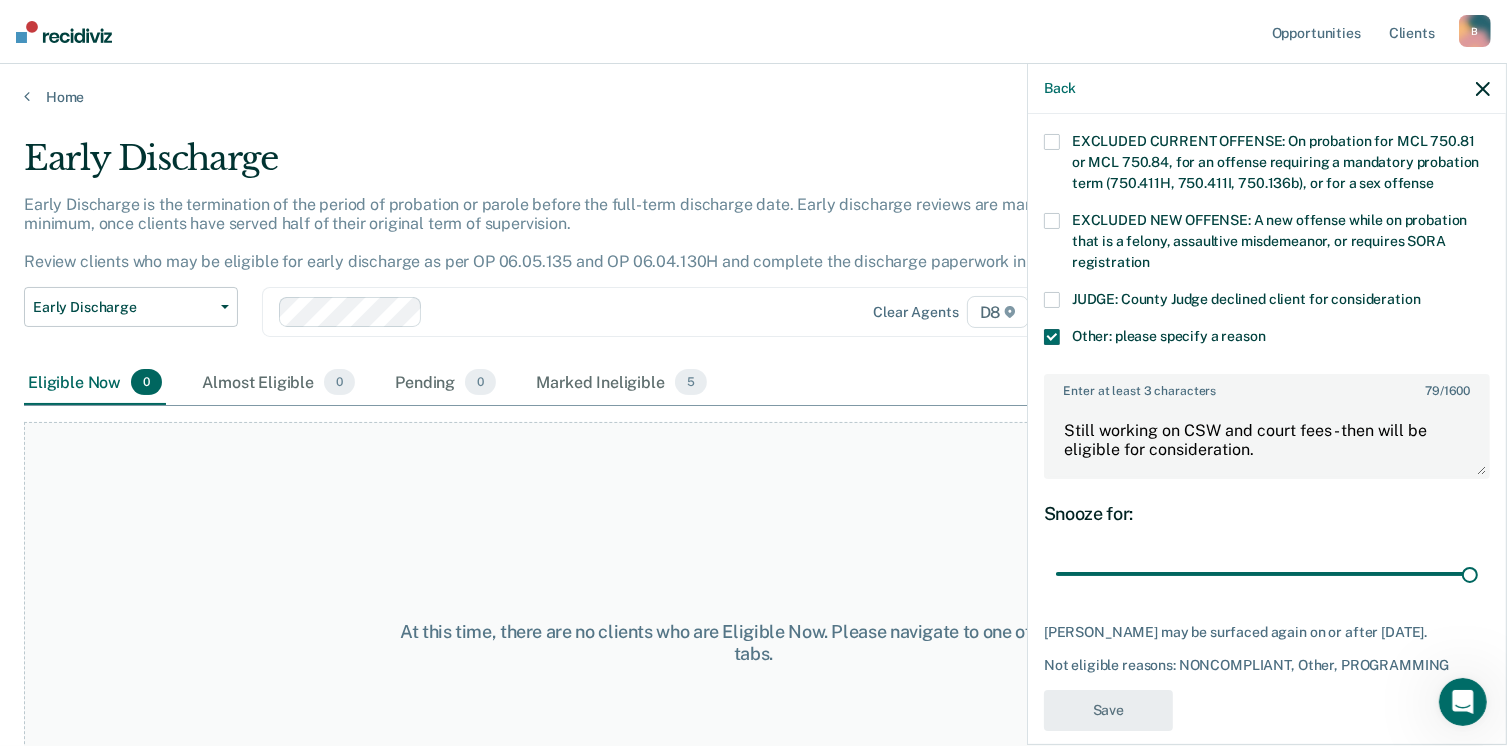 scroll, scrollTop: 606, scrollLeft: 0, axis: vertical 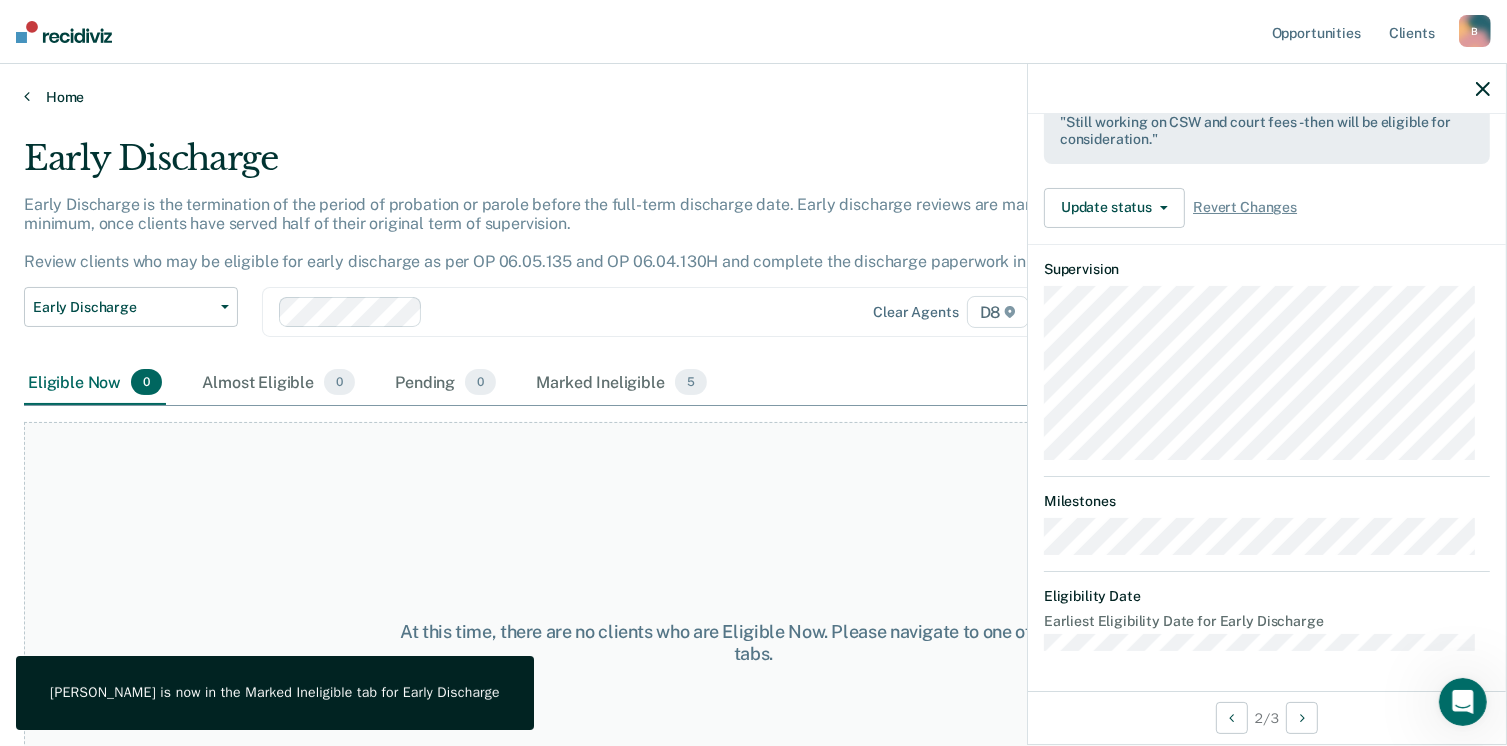 click on "Home" at bounding box center [753, 97] 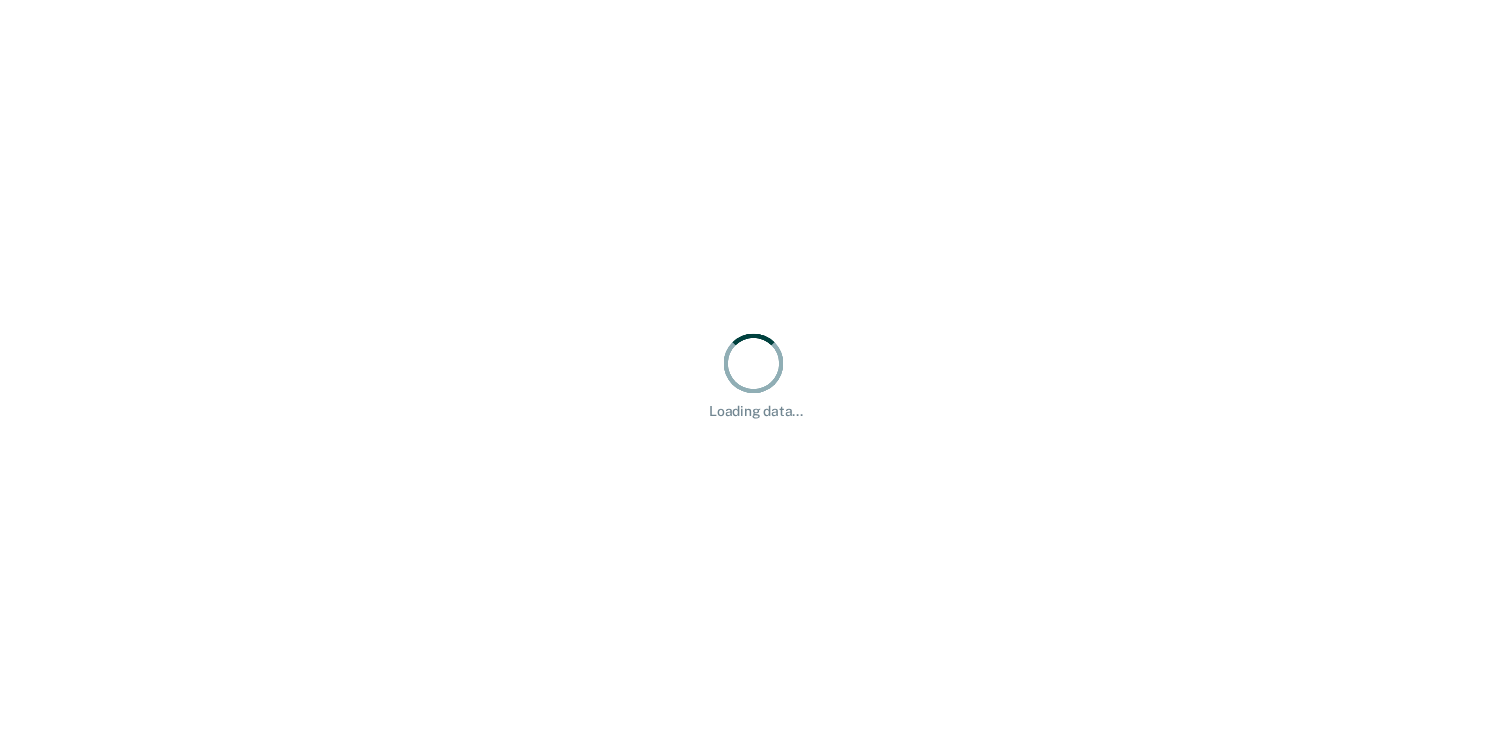 scroll, scrollTop: 0, scrollLeft: 0, axis: both 